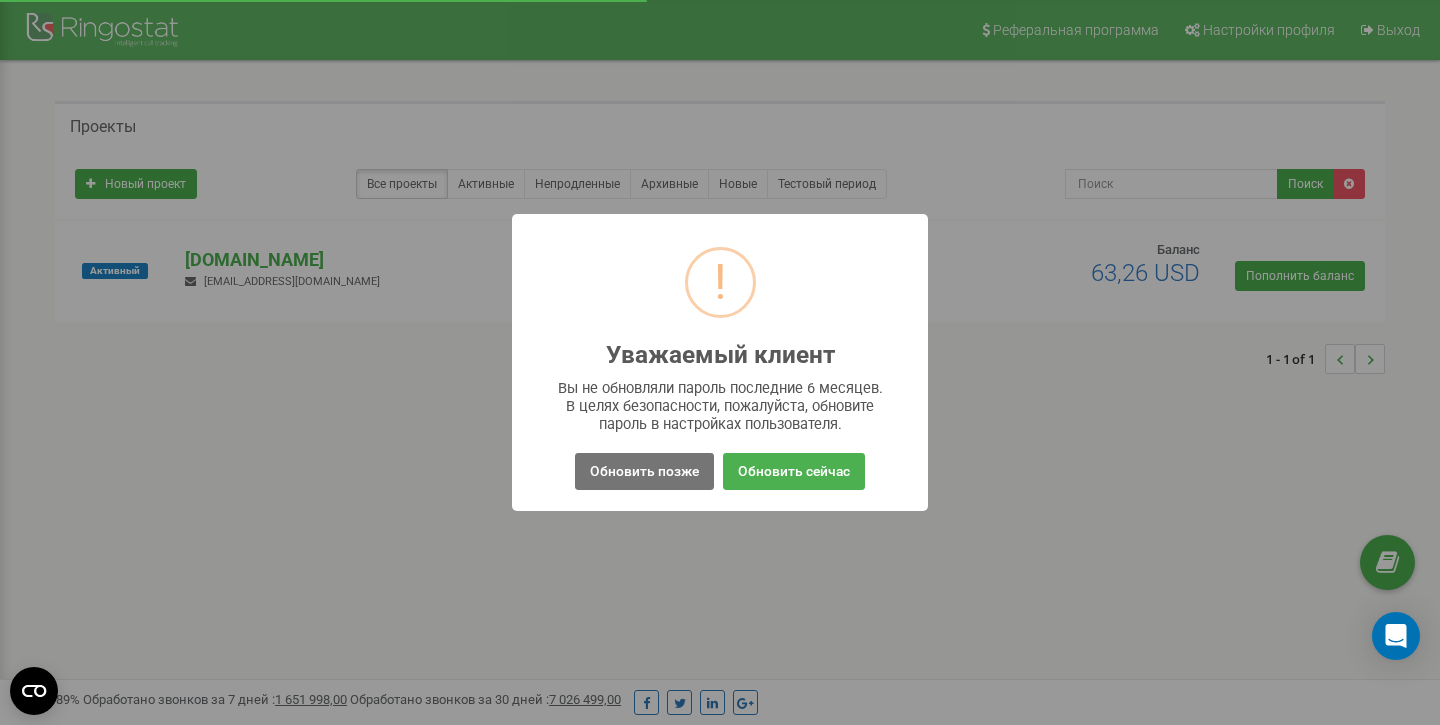 scroll, scrollTop: 0, scrollLeft: 0, axis: both 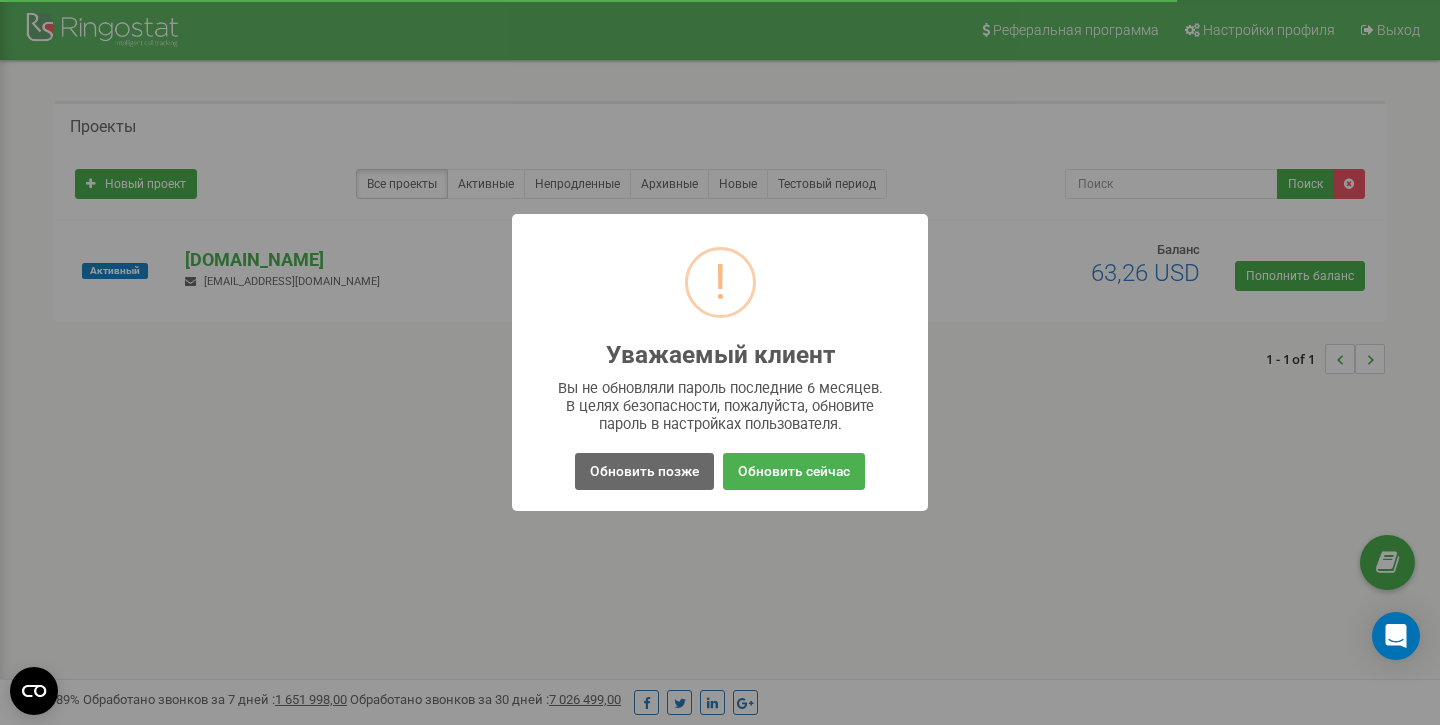 click on "Обновить позже" at bounding box center (644, 471) 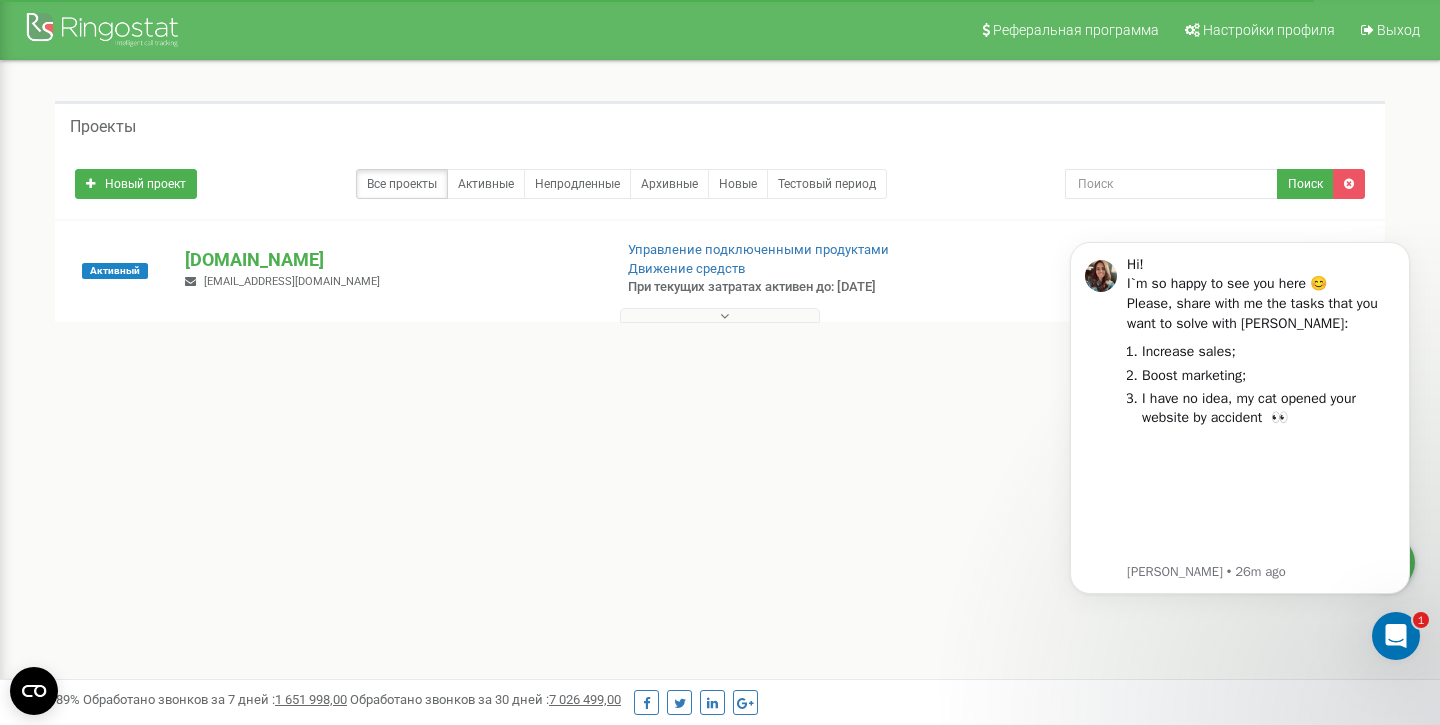 scroll, scrollTop: 0, scrollLeft: 0, axis: both 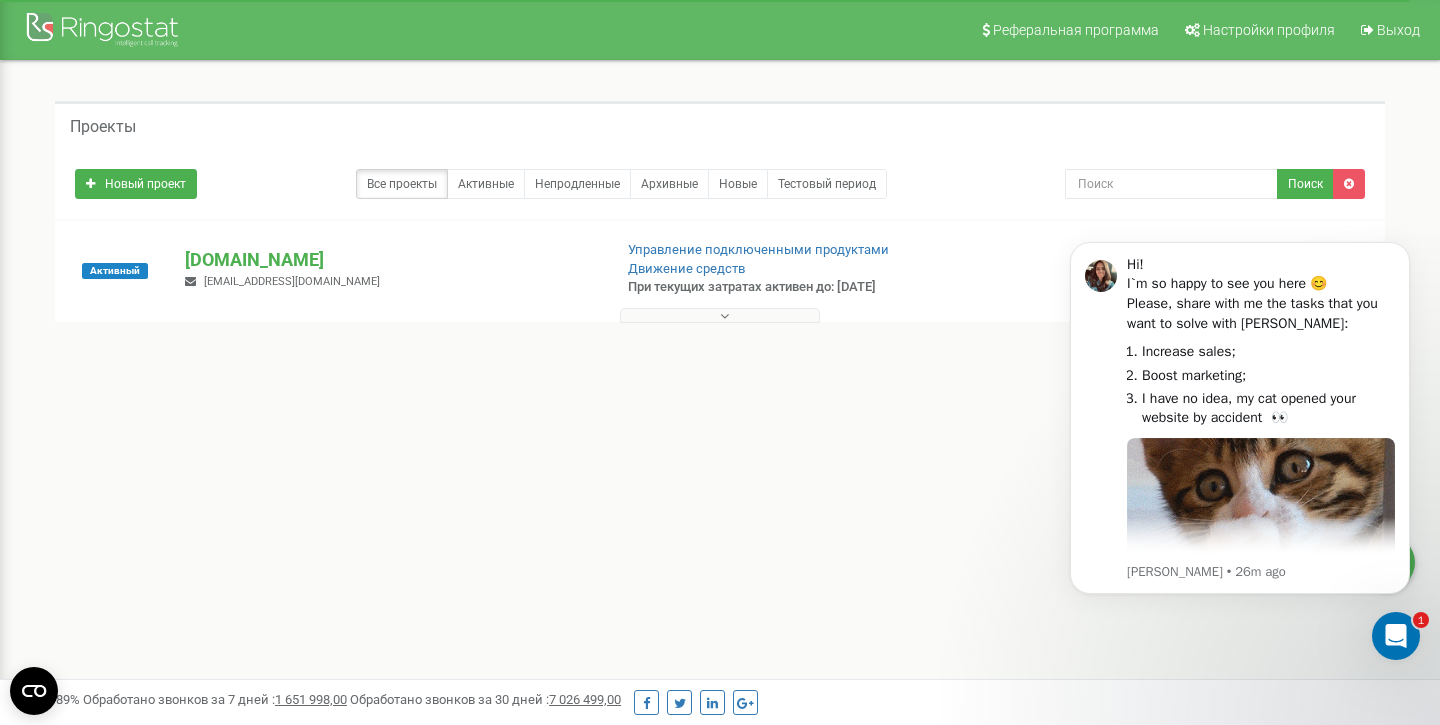 click 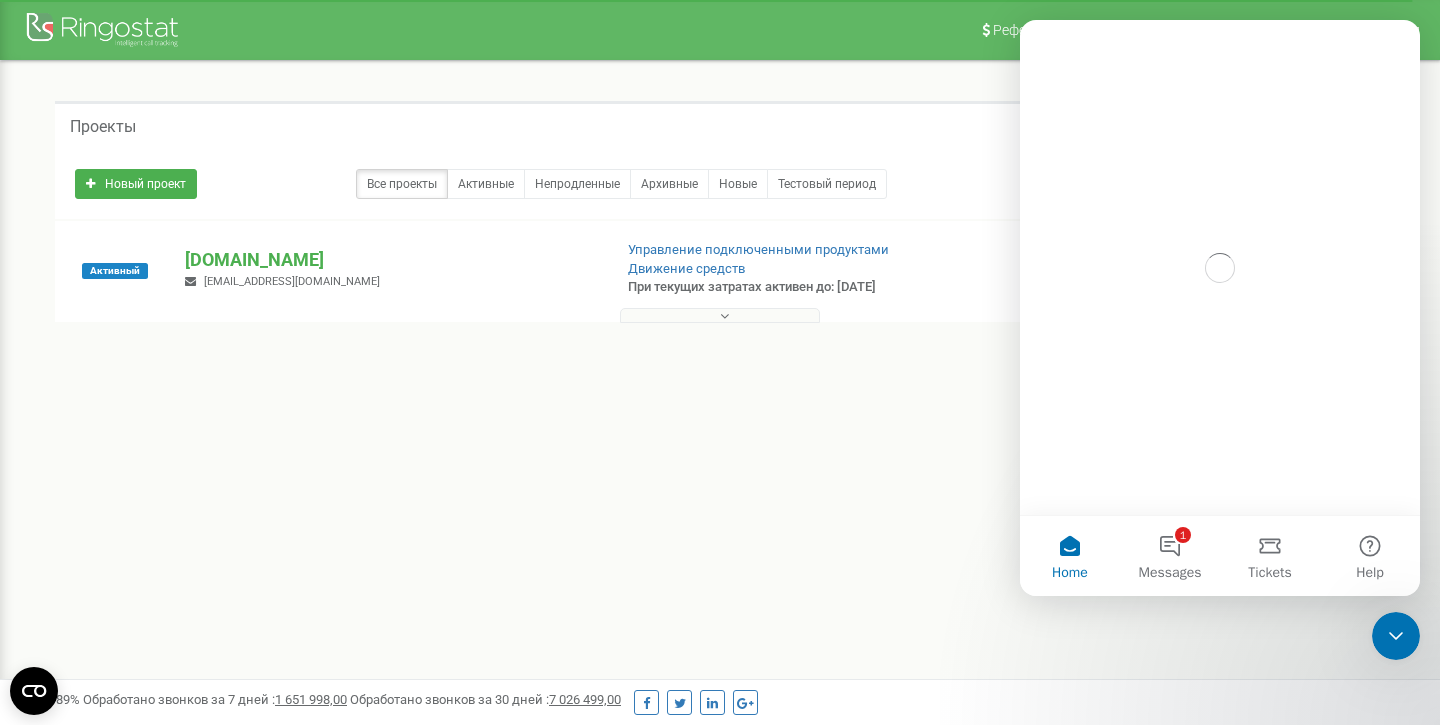 scroll, scrollTop: 0, scrollLeft: 0, axis: both 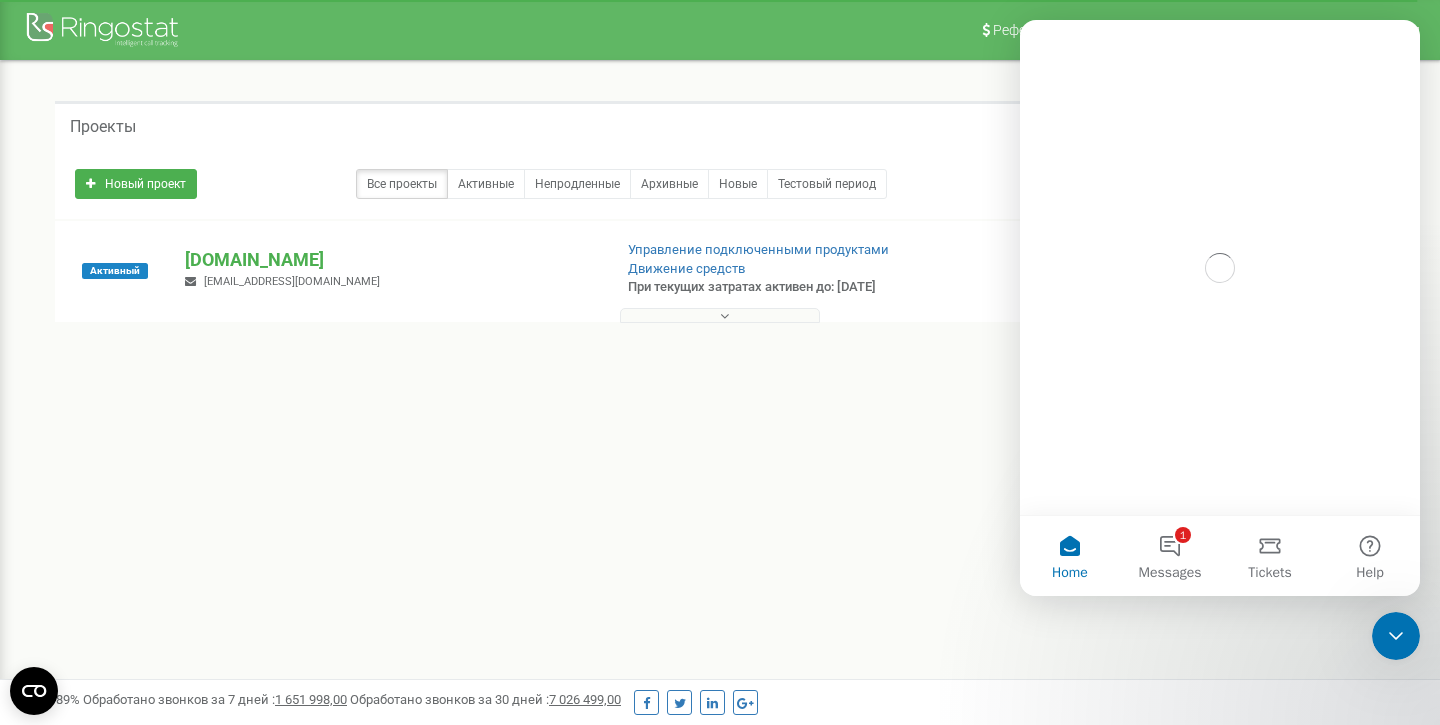 click 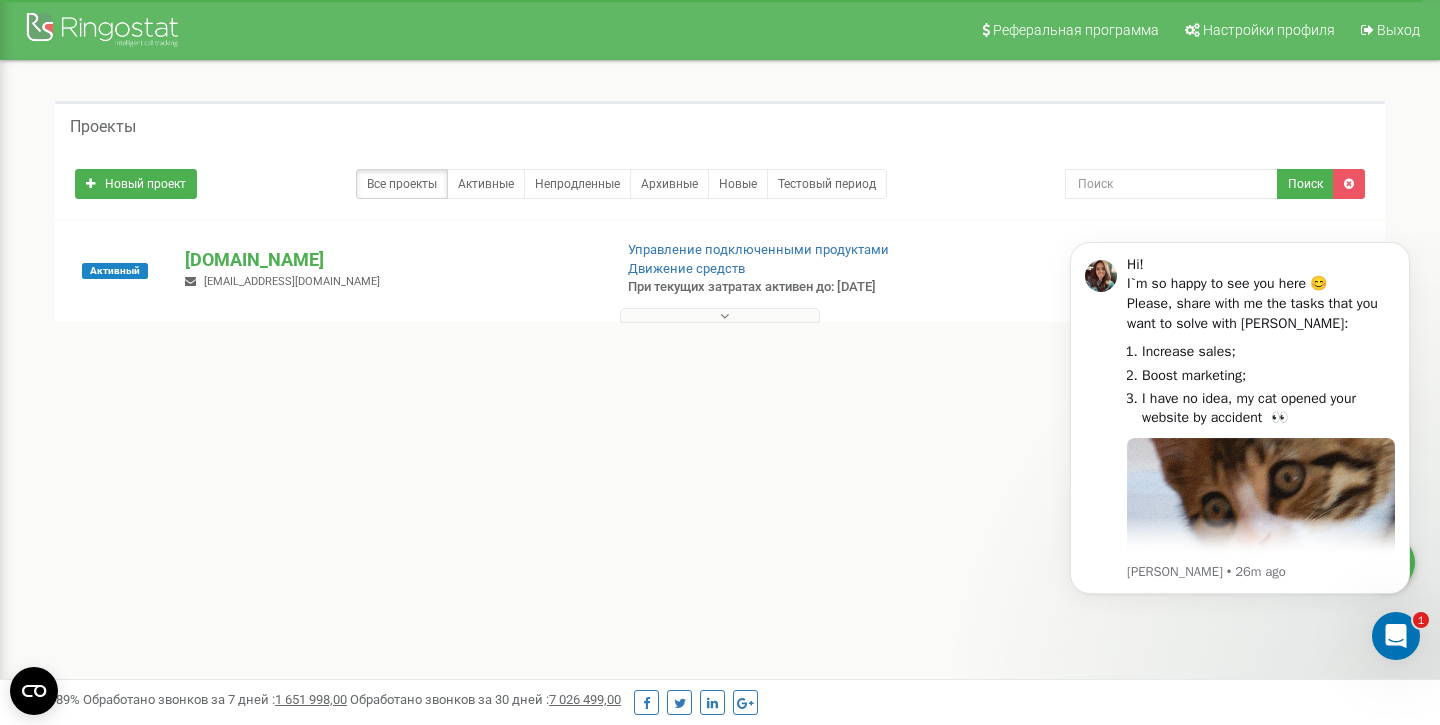 scroll, scrollTop: 0, scrollLeft: 0, axis: both 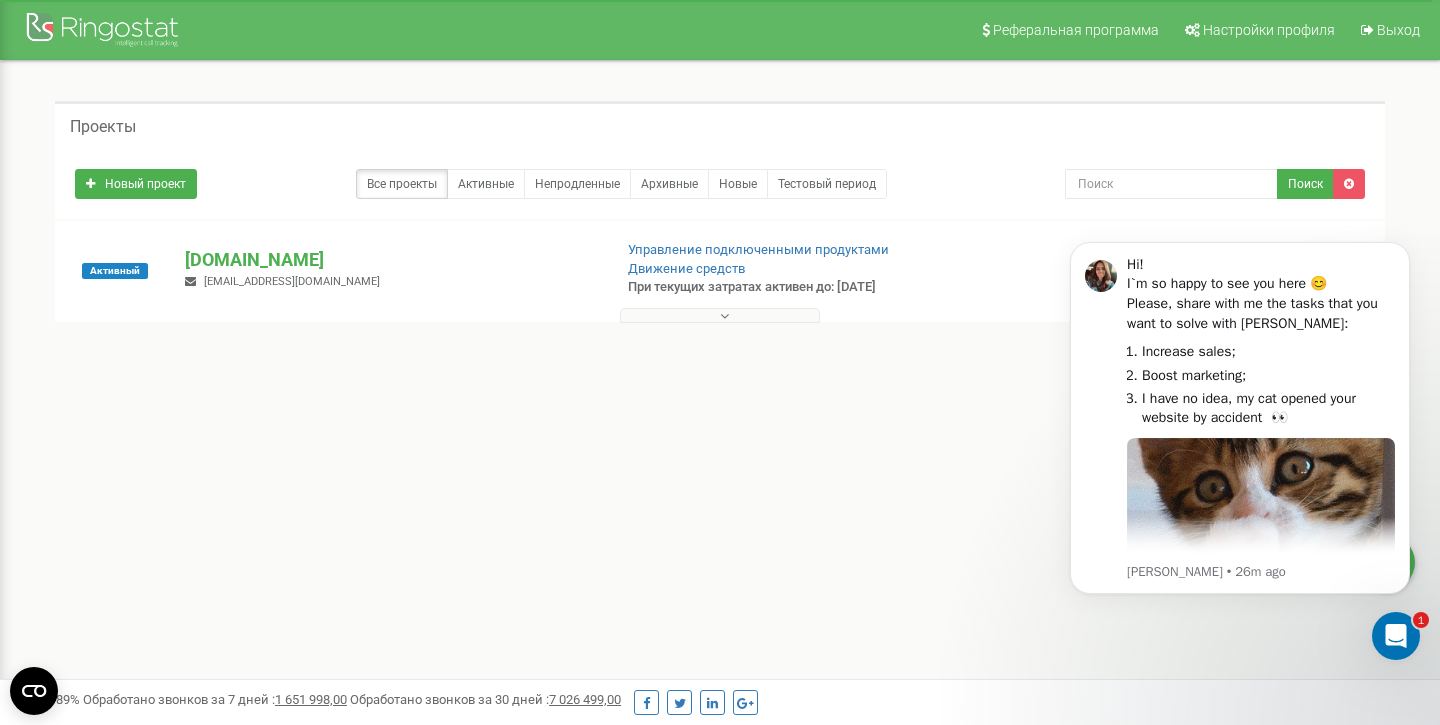 click at bounding box center [1396, 636] 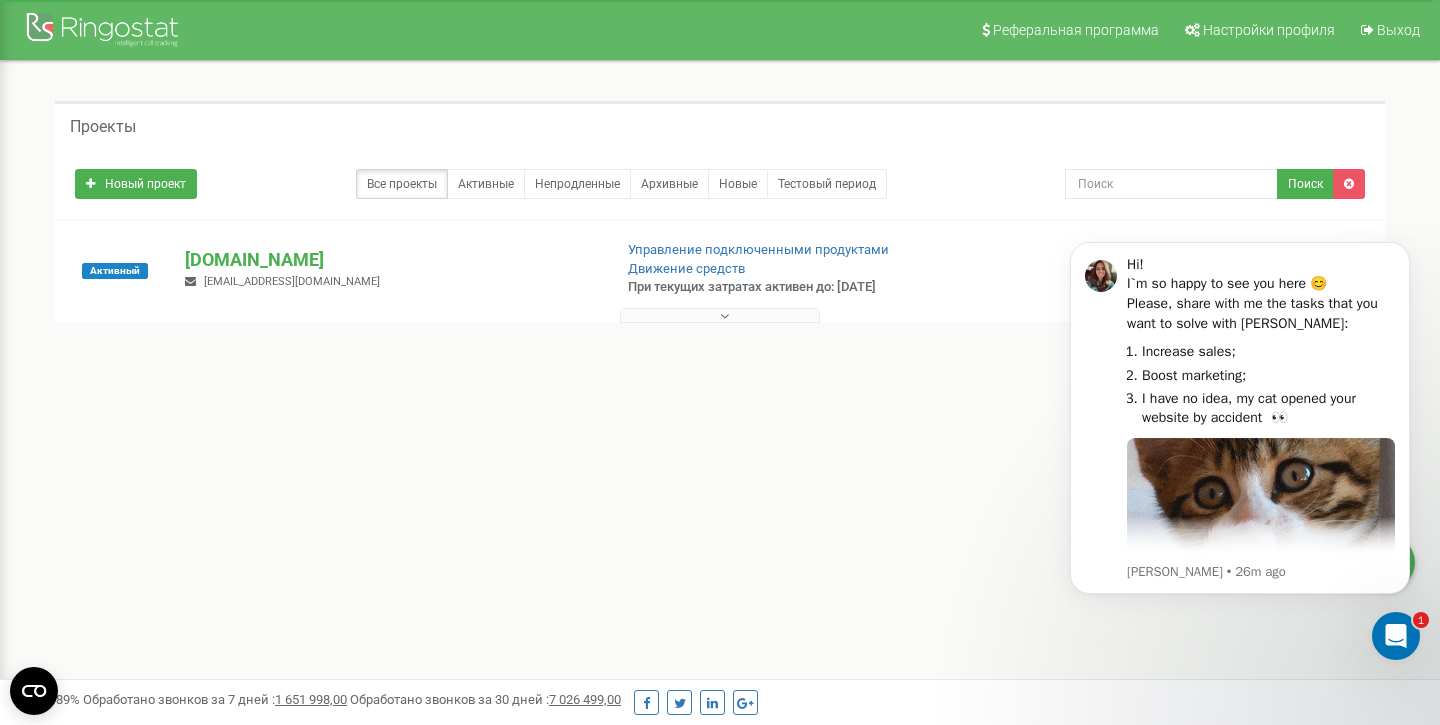 scroll, scrollTop: 0, scrollLeft: 0, axis: both 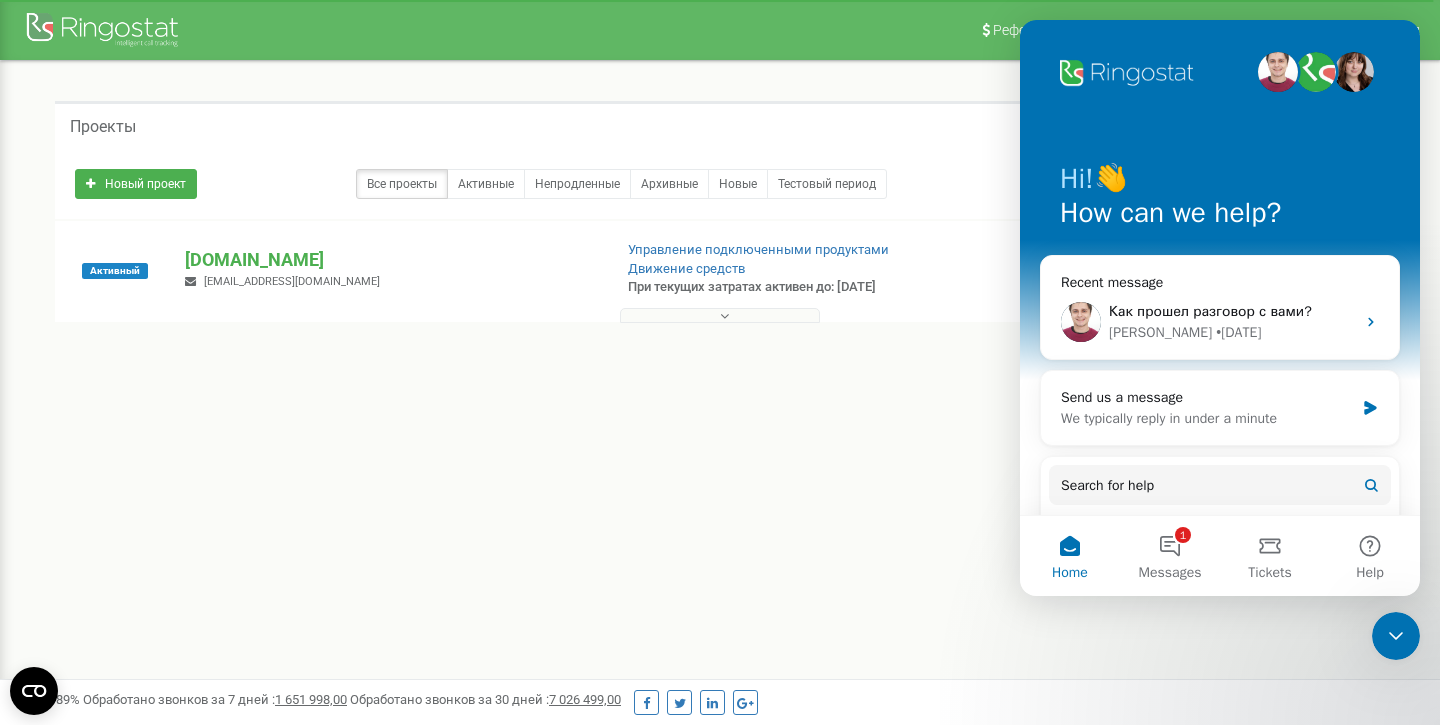 click at bounding box center (1396, 636) 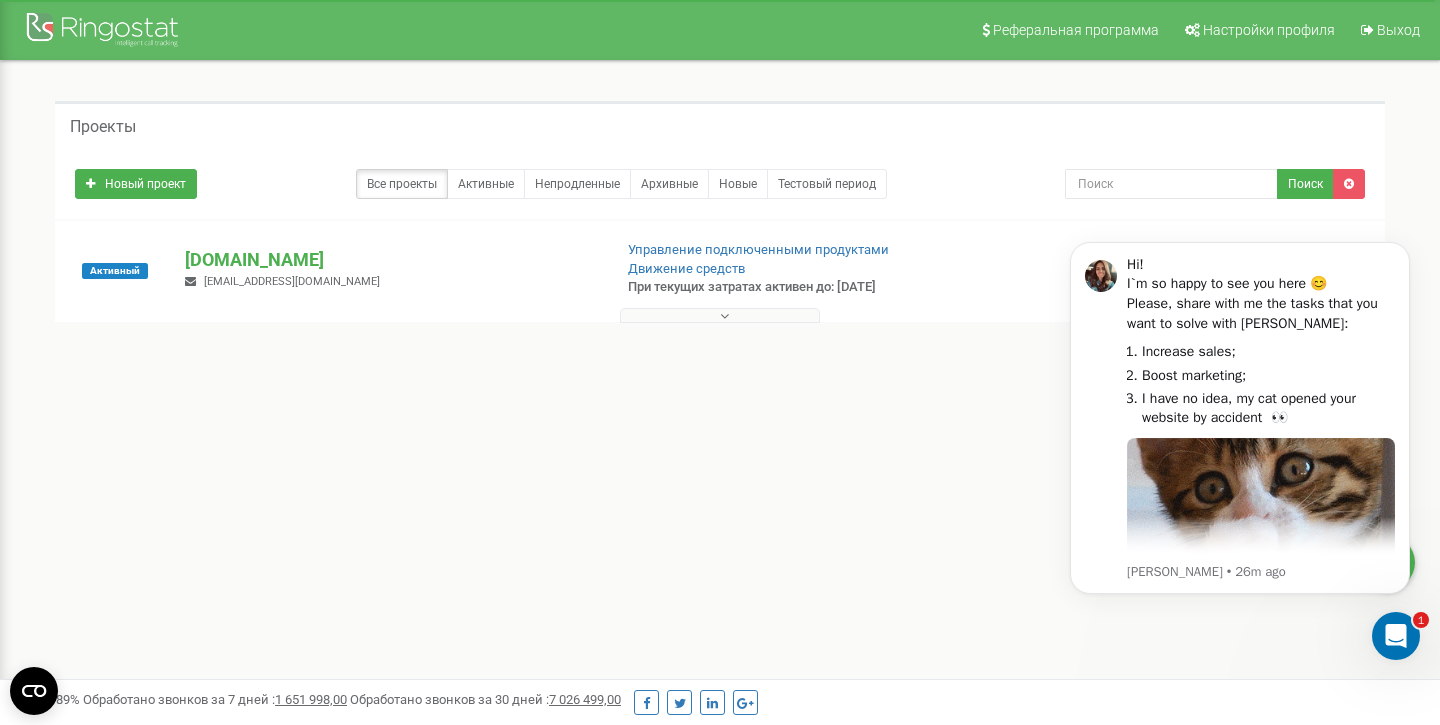 scroll, scrollTop: 0, scrollLeft: 0, axis: both 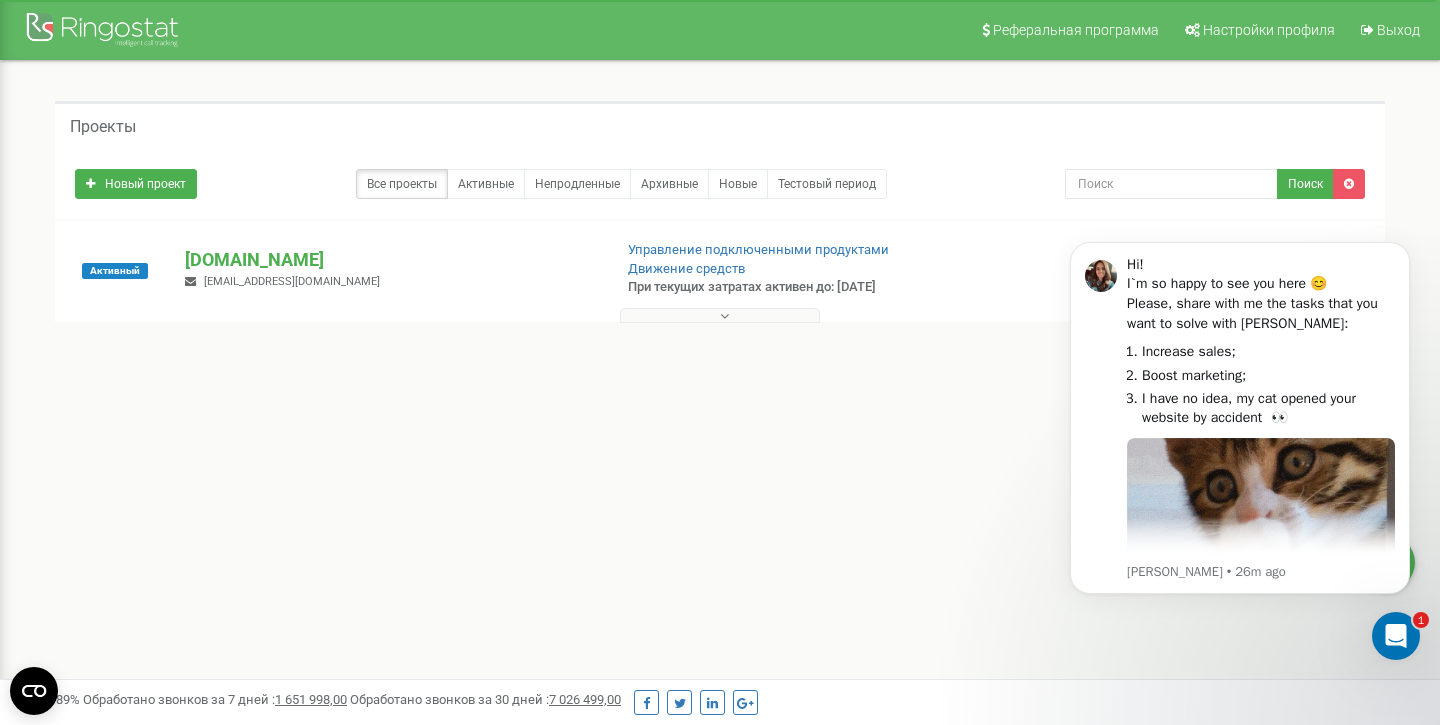 click on "Hi! I`m so happy to see you here 😊  Please, share with me the tasks that you want to solve with Ringostat: Increase sales; Boost marketing; I have no idea, my cat opened your website by accident  👀 Please, mention your answer below ⬇️ Karine • 26m ago" at bounding box center [1240, 441] 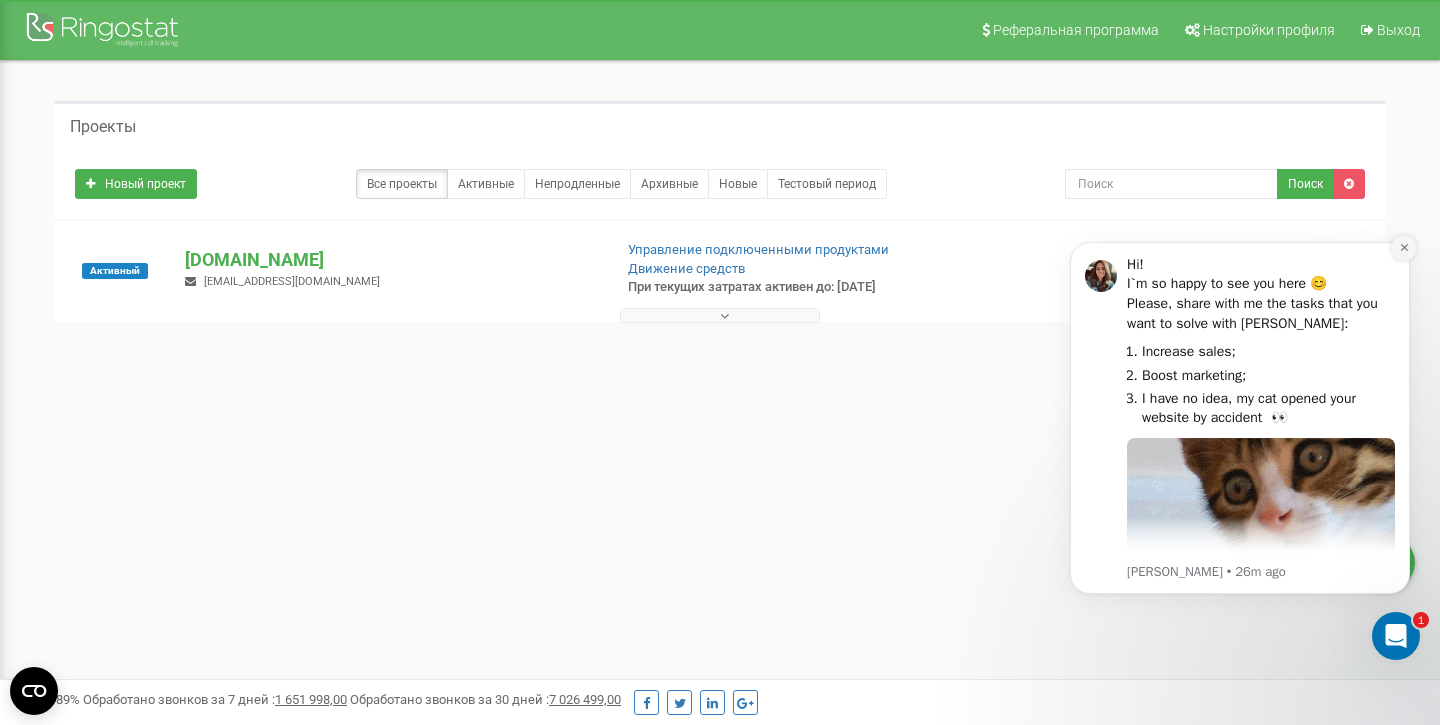 click 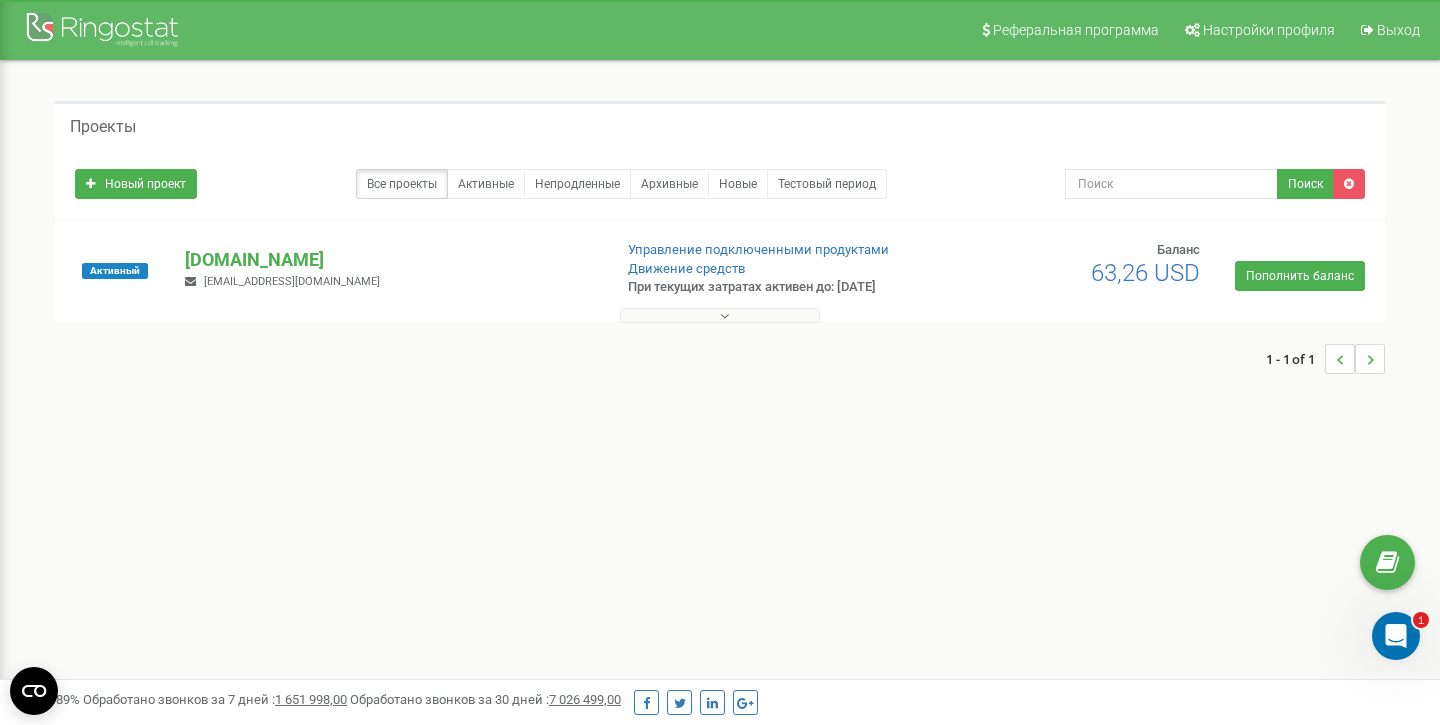 click at bounding box center [720, 315] 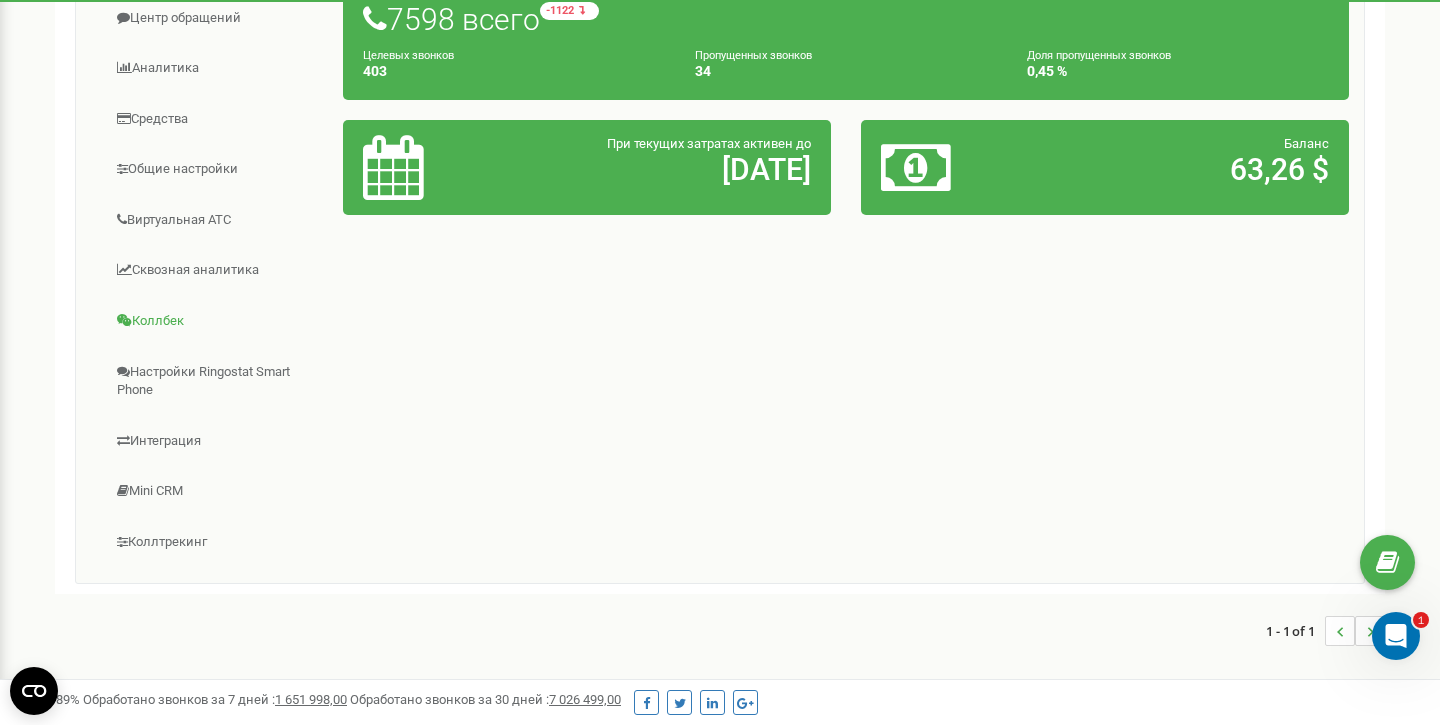 scroll, scrollTop: 402, scrollLeft: 0, axis: vertical 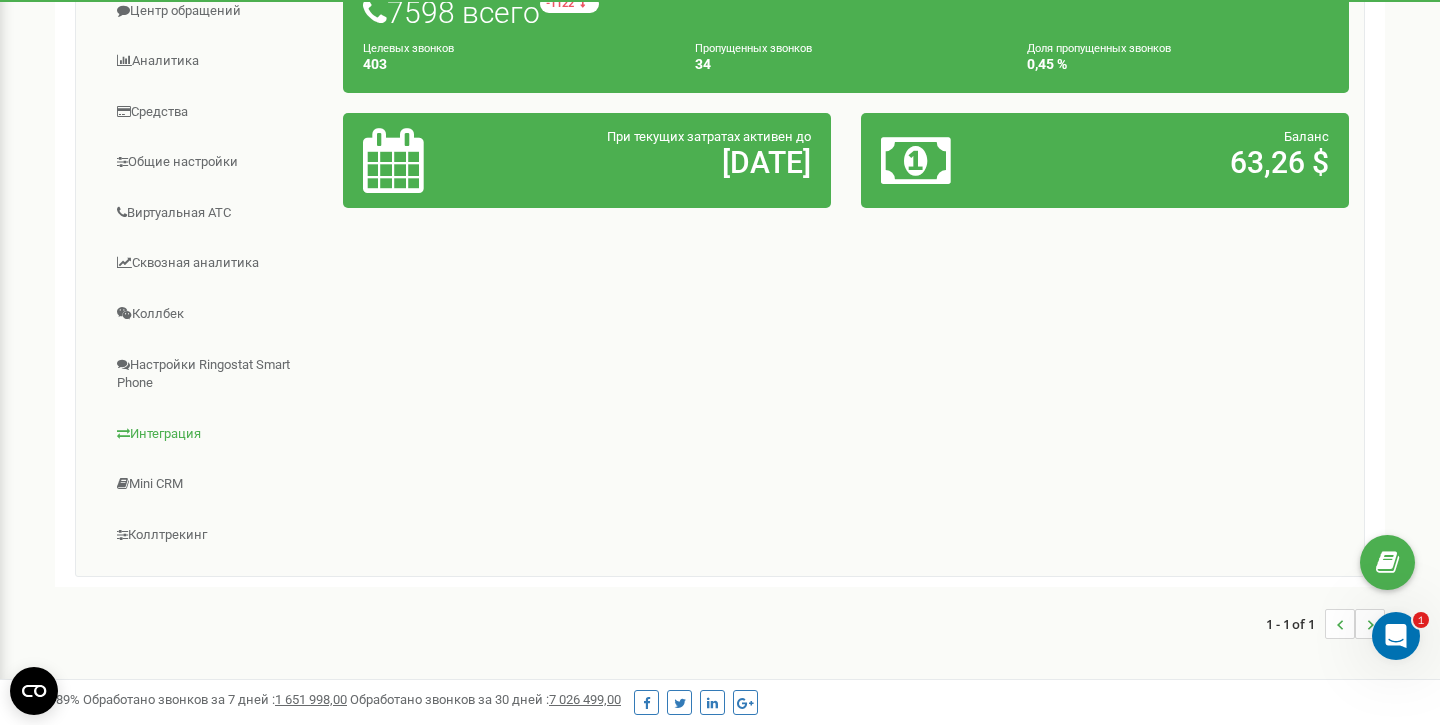 click on "Интеграция" at bounding box center (217, 434) 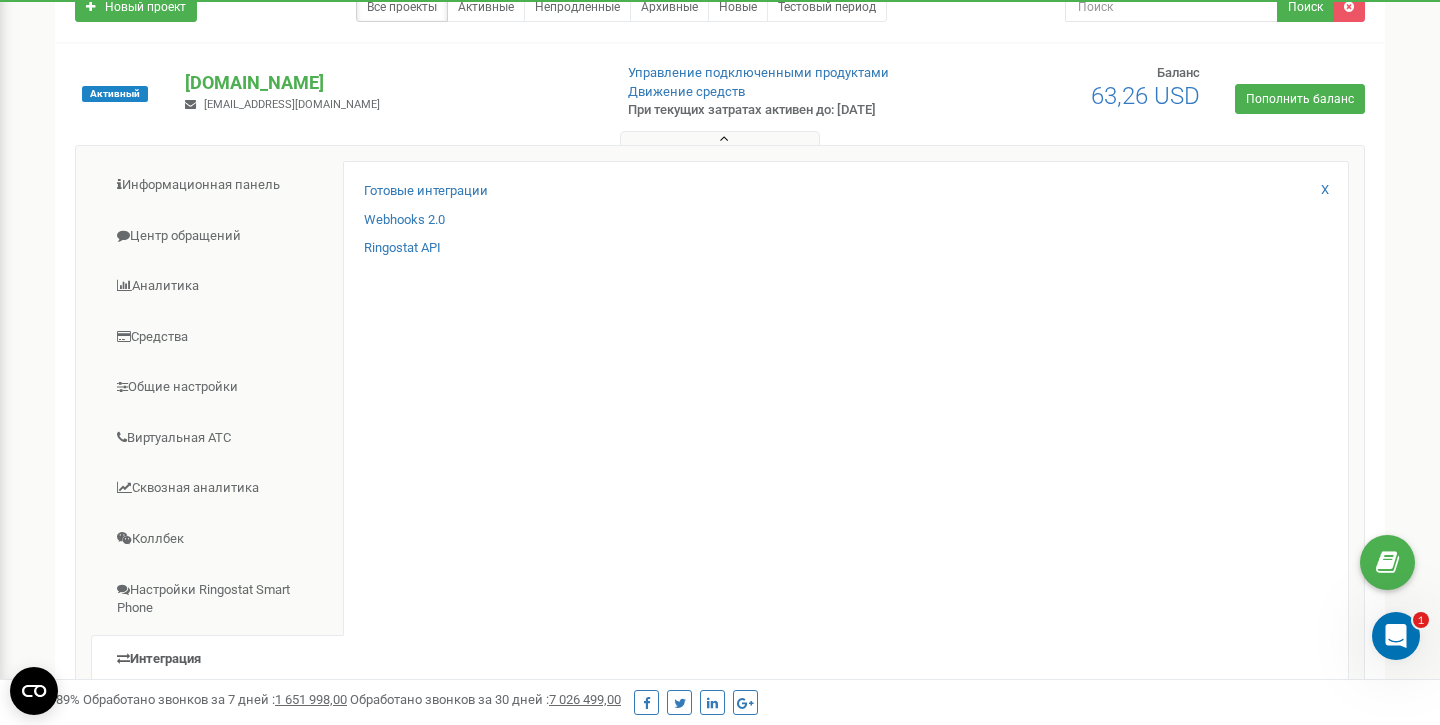 scroll, scrollTop: 170, scrollLeft: 0, axis: vertical 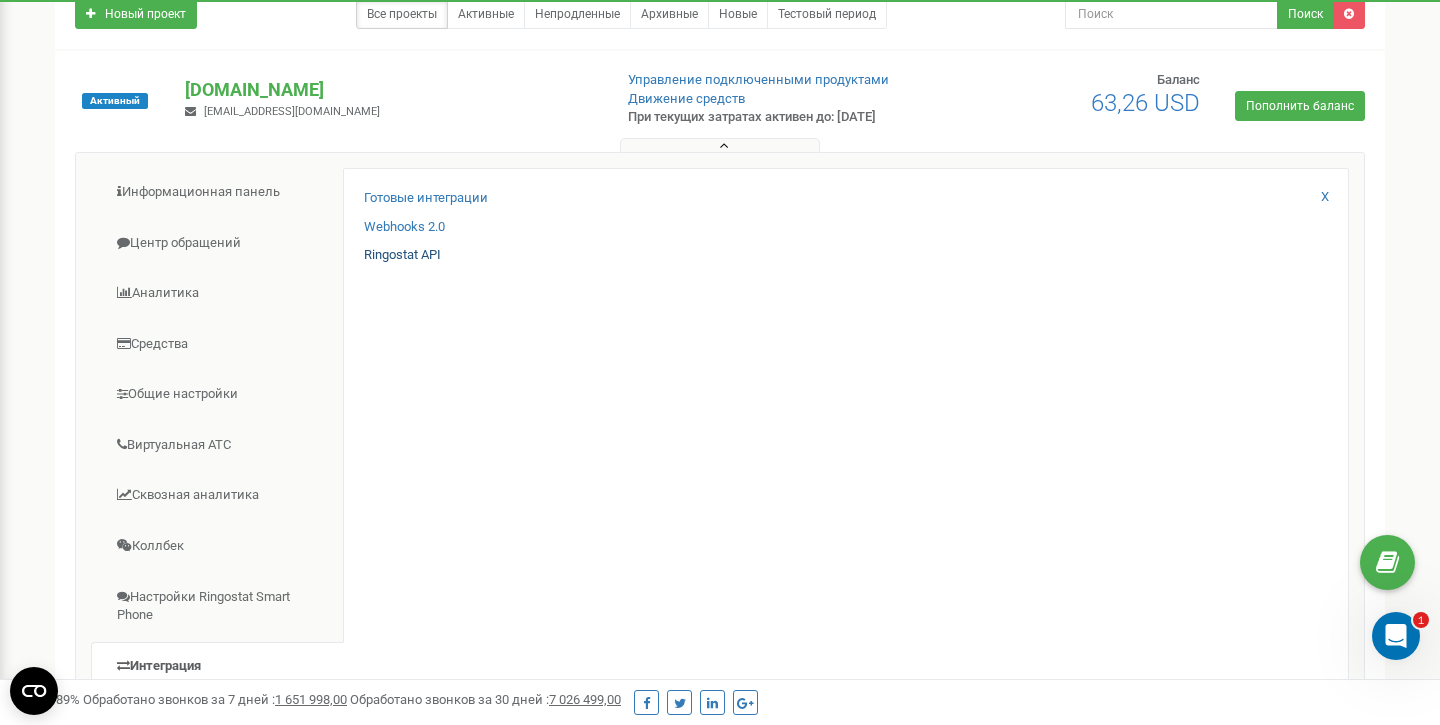 click on "Ringostat API" at bounding box center (402, 255) 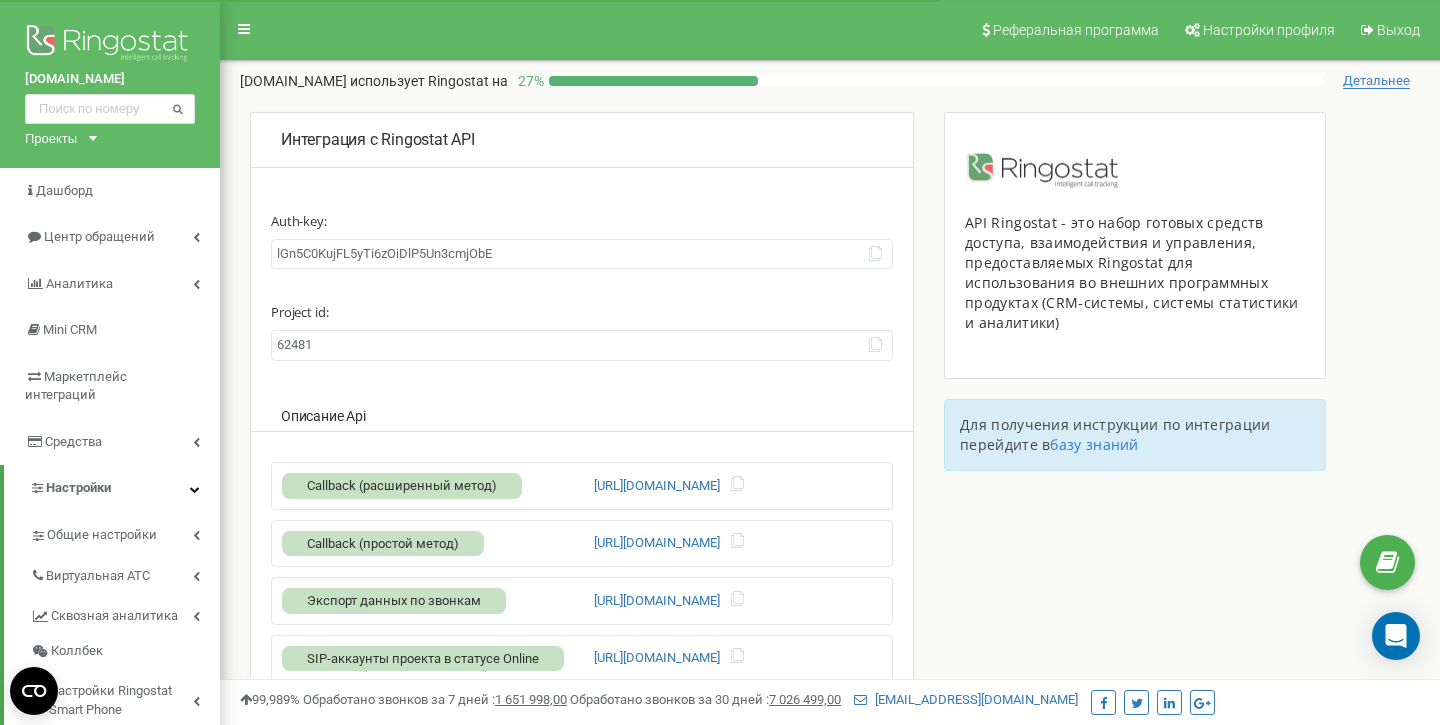 scroll, scrollTop: 0, scrollLeft: 0, axis: both 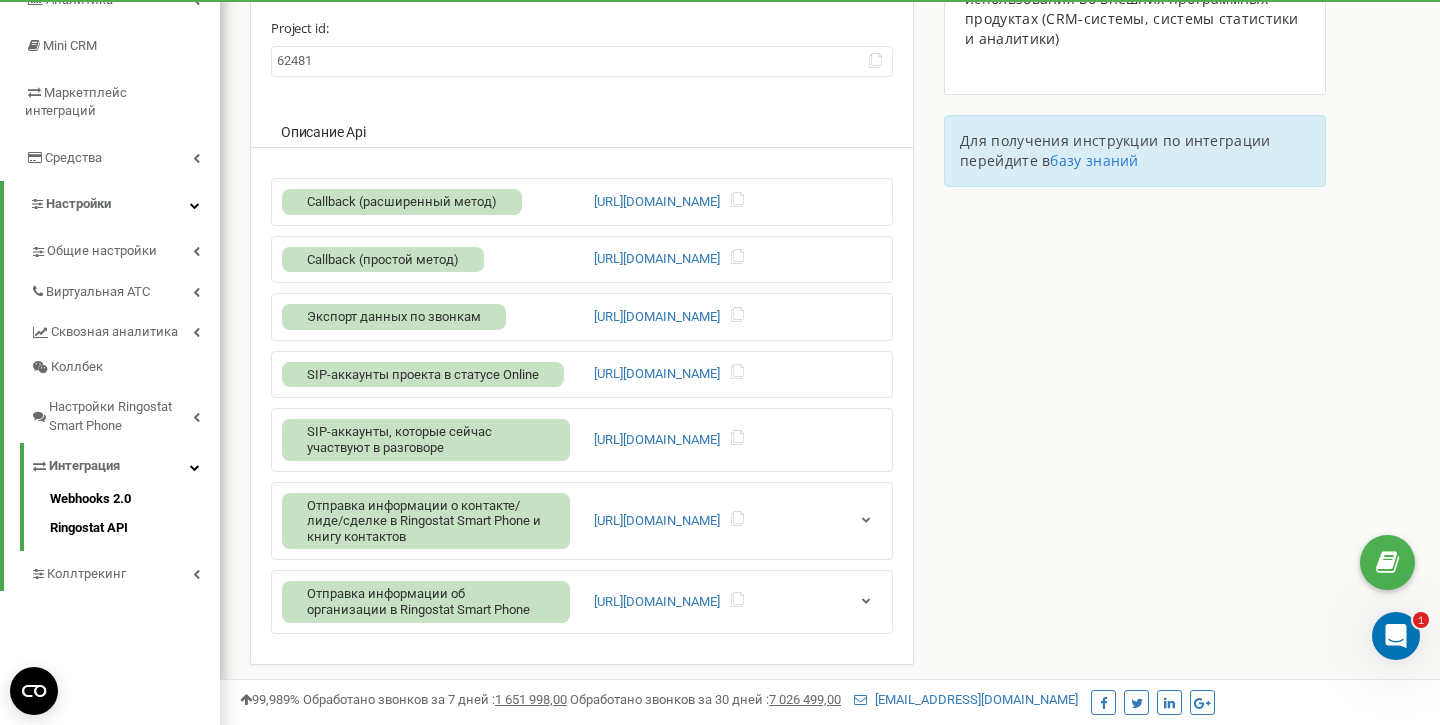 click on "Webhooks 2.0" at bounding box center [135, 502] 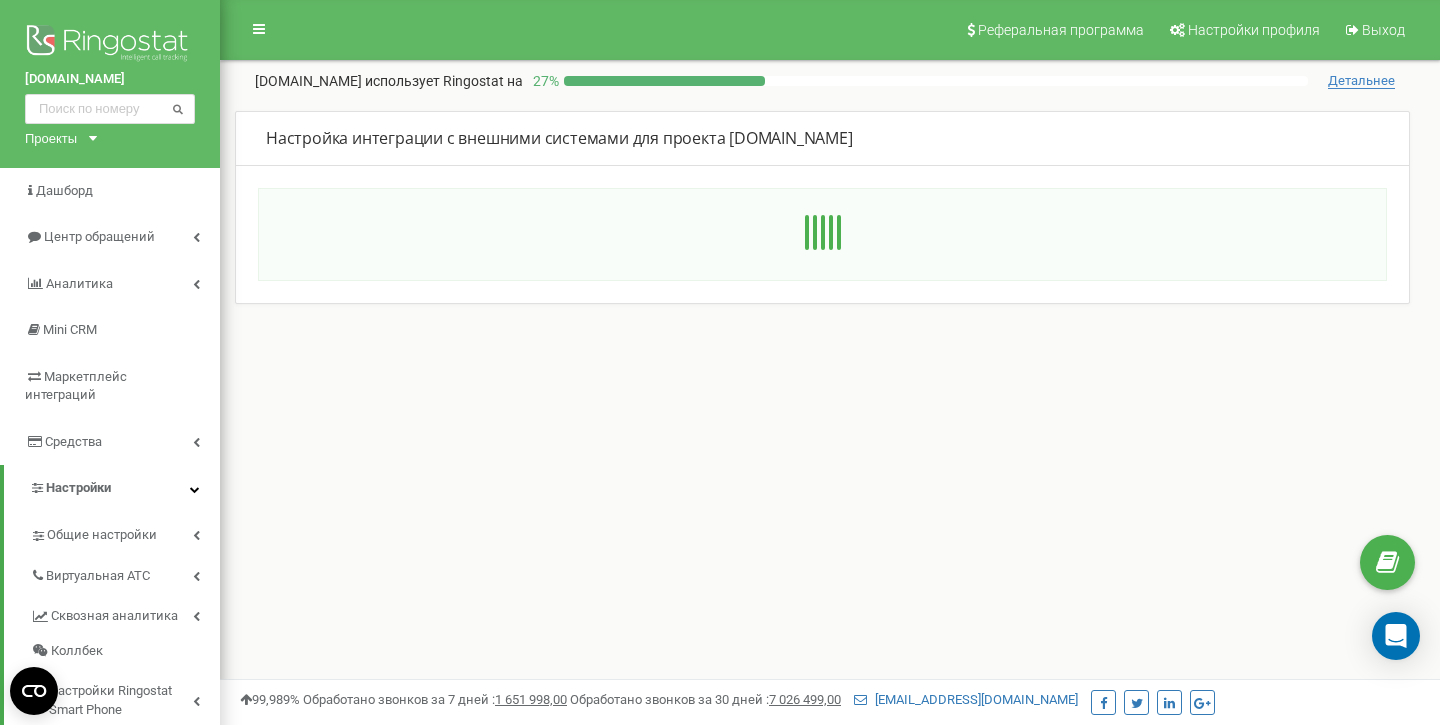 scroll, scrollTop: 0, scrollLeft: 0, axis: both 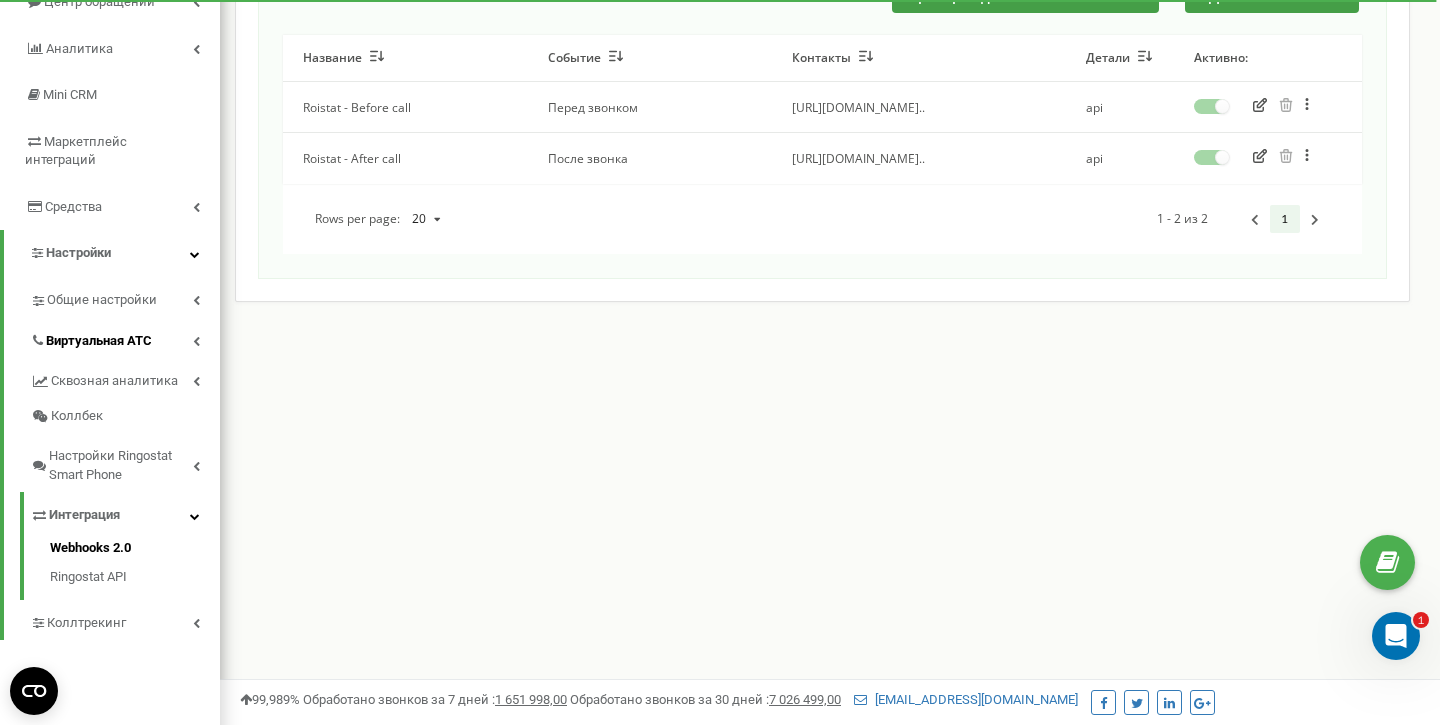 click on "Виртуальная АТС" at bounding box center [99, 341] 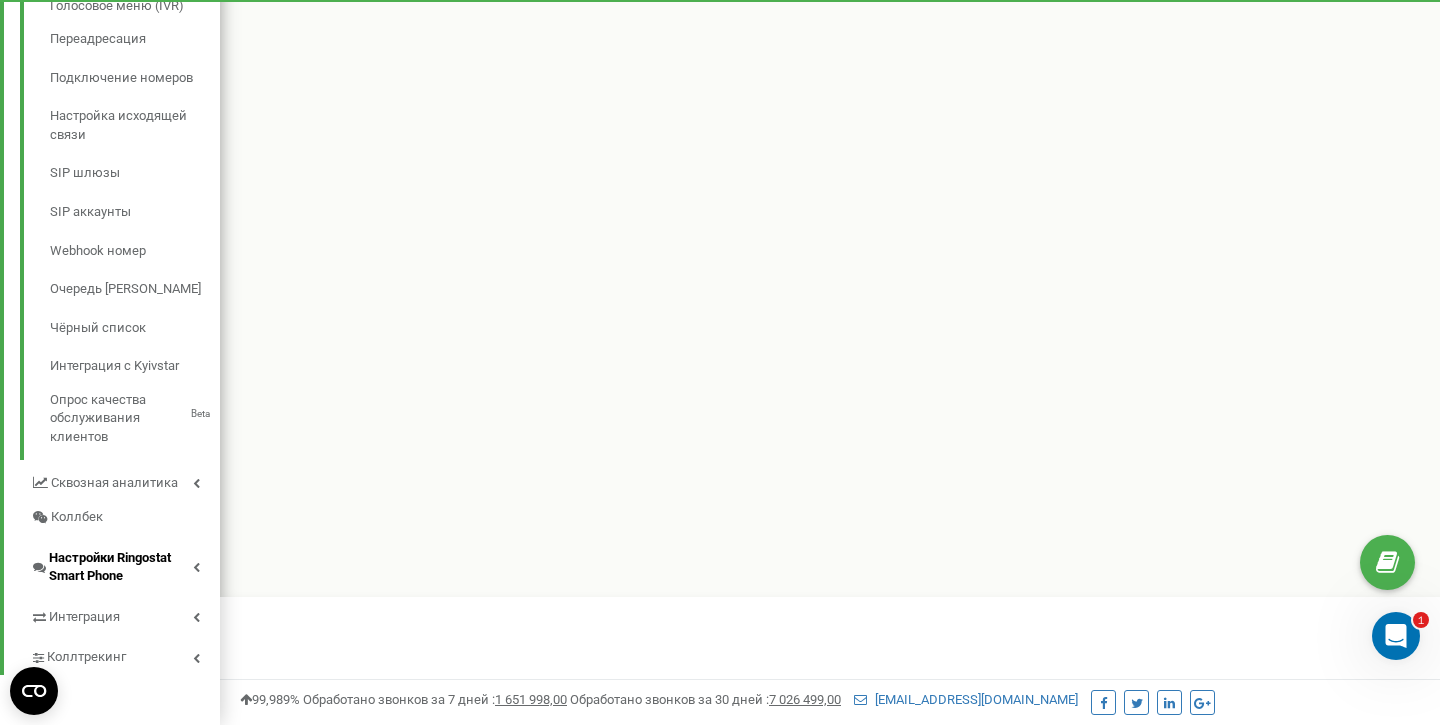 scroll, scrollTop: 605, scrollLeft: 0, axis: vertical 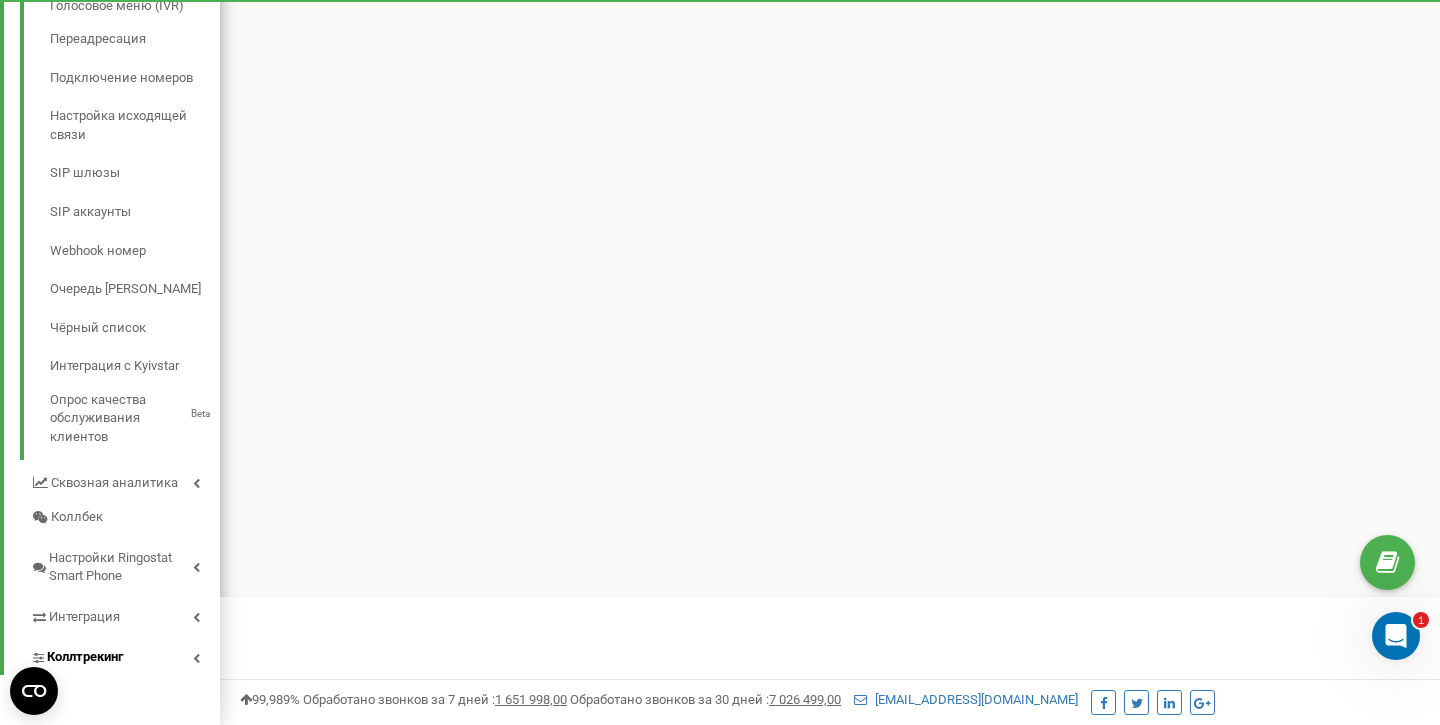 click at bounding box center (196, 658) 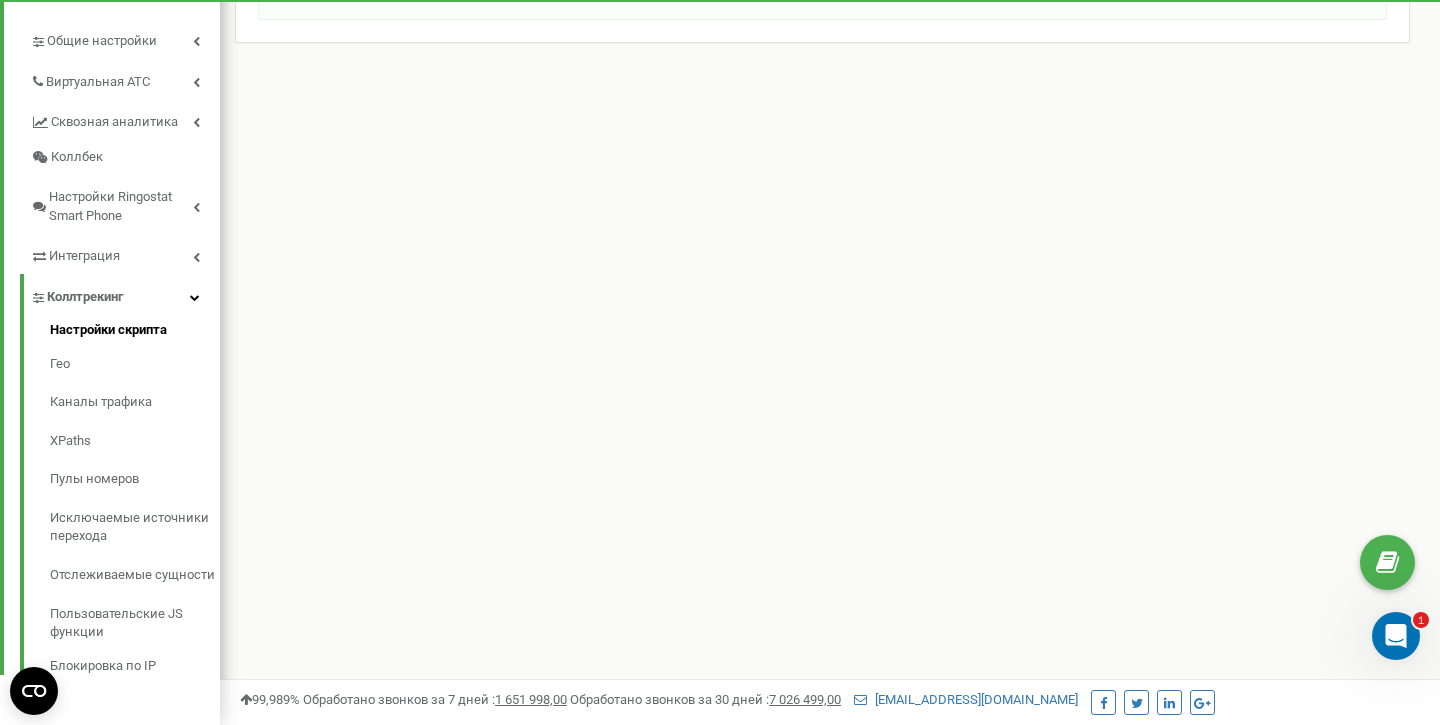 scroll, scrollTop: 513, scrollLeft: 0, axis: vertical 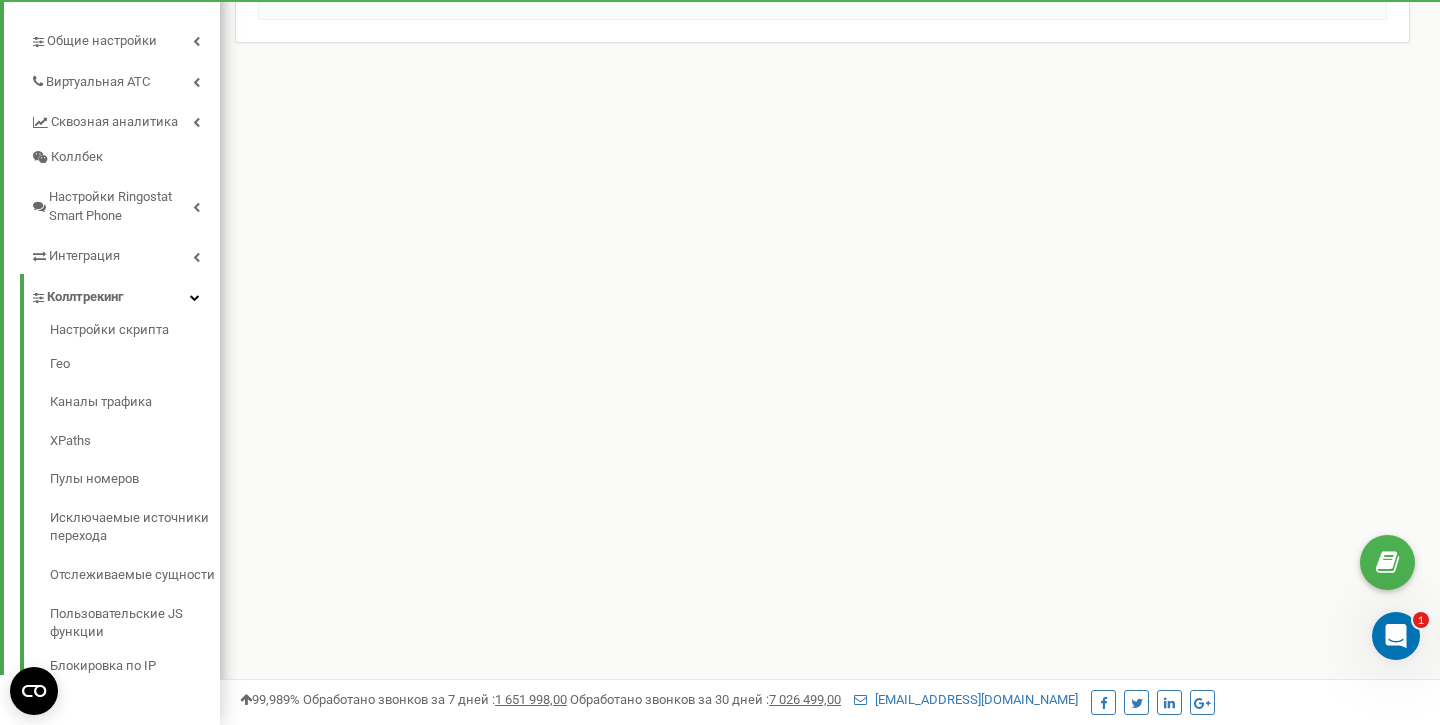 click at bounding box center [195, 297] 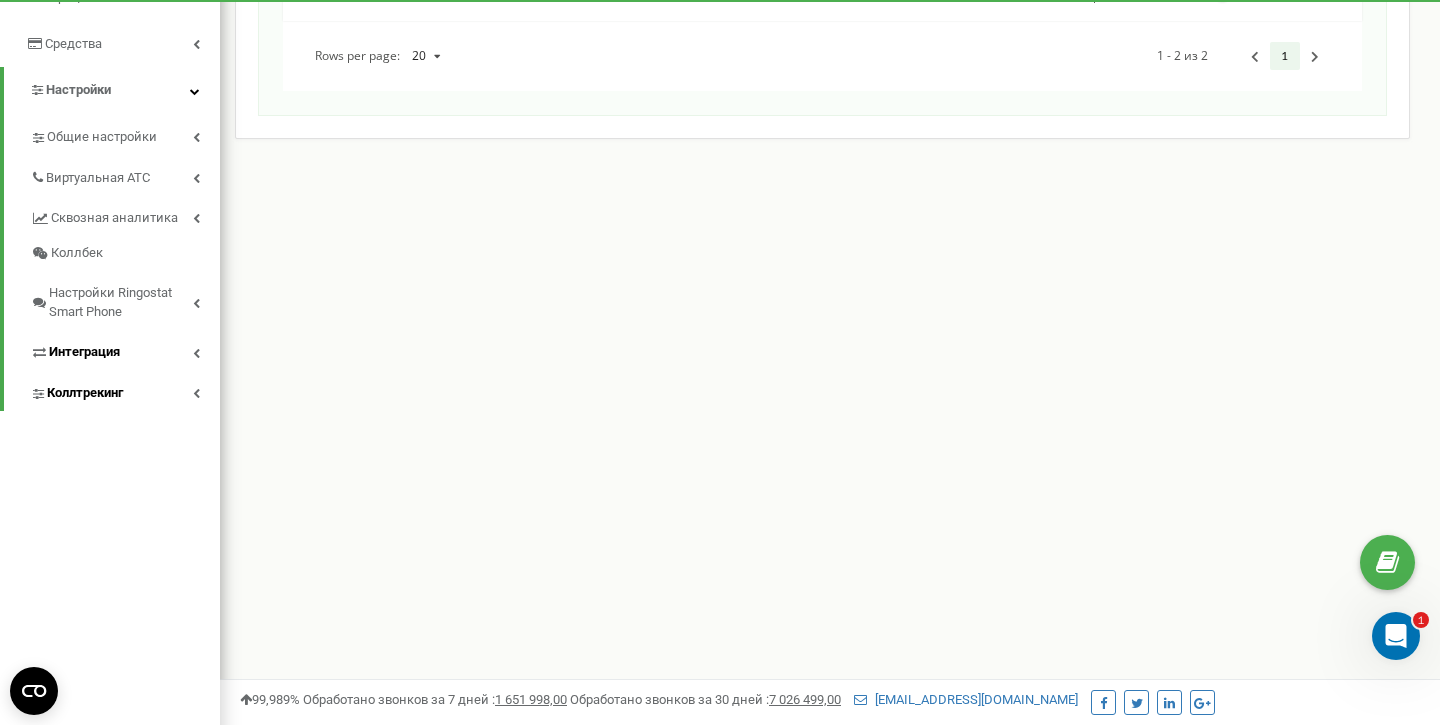 scroll, scrollTop: 354, scrollLeft: 0, axis: vertical 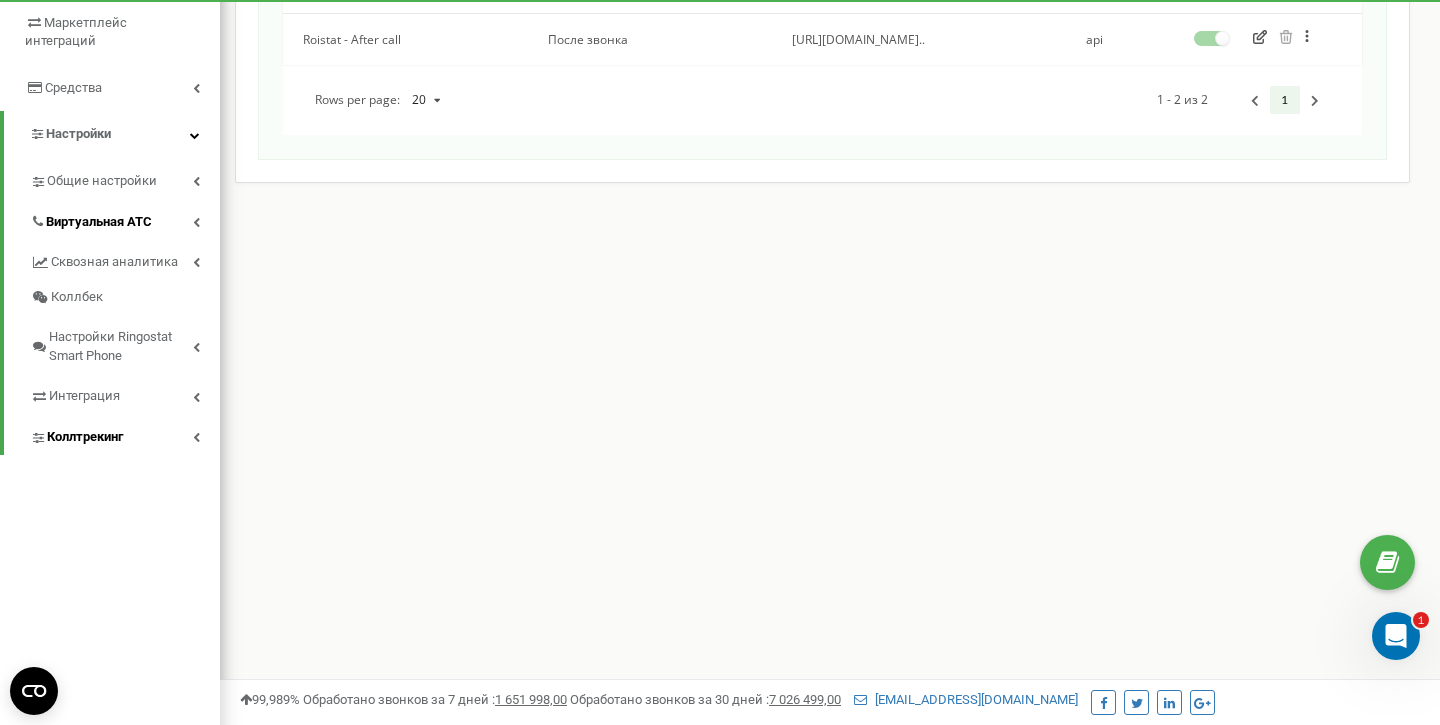 click on "Виртуальная АТС" at bounding box center (99, 222) 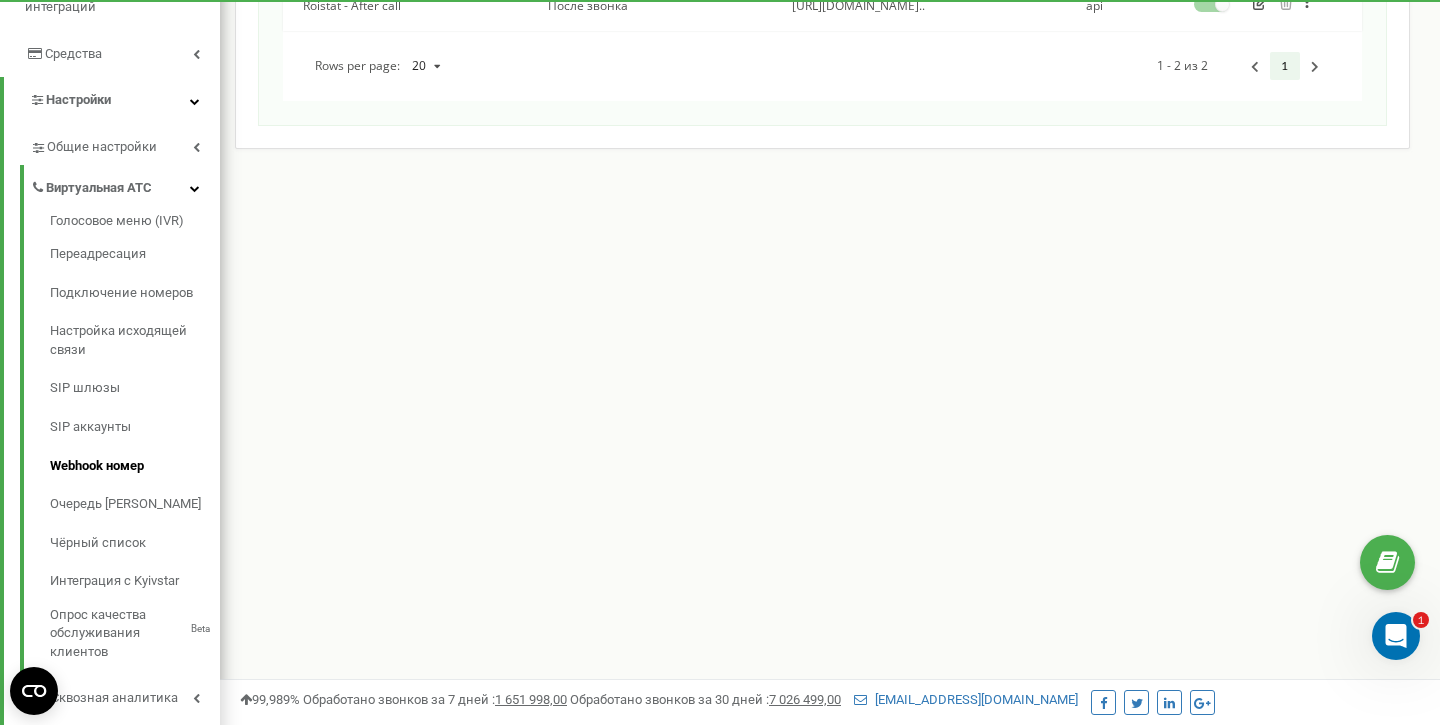 scroll, scrollTop: 368, scrollLeft: 0, axis: vertical 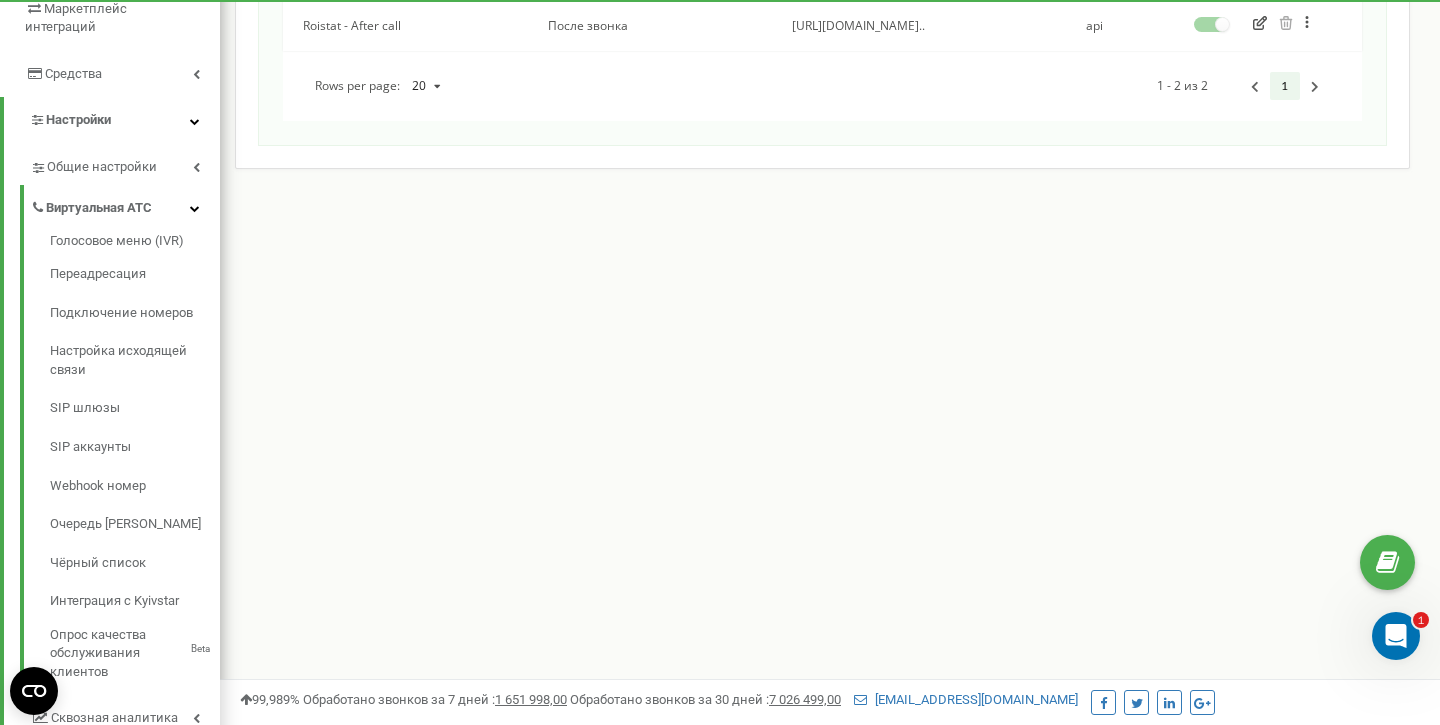click on "Виртуальная АТС" at bounding box center [125, 205] 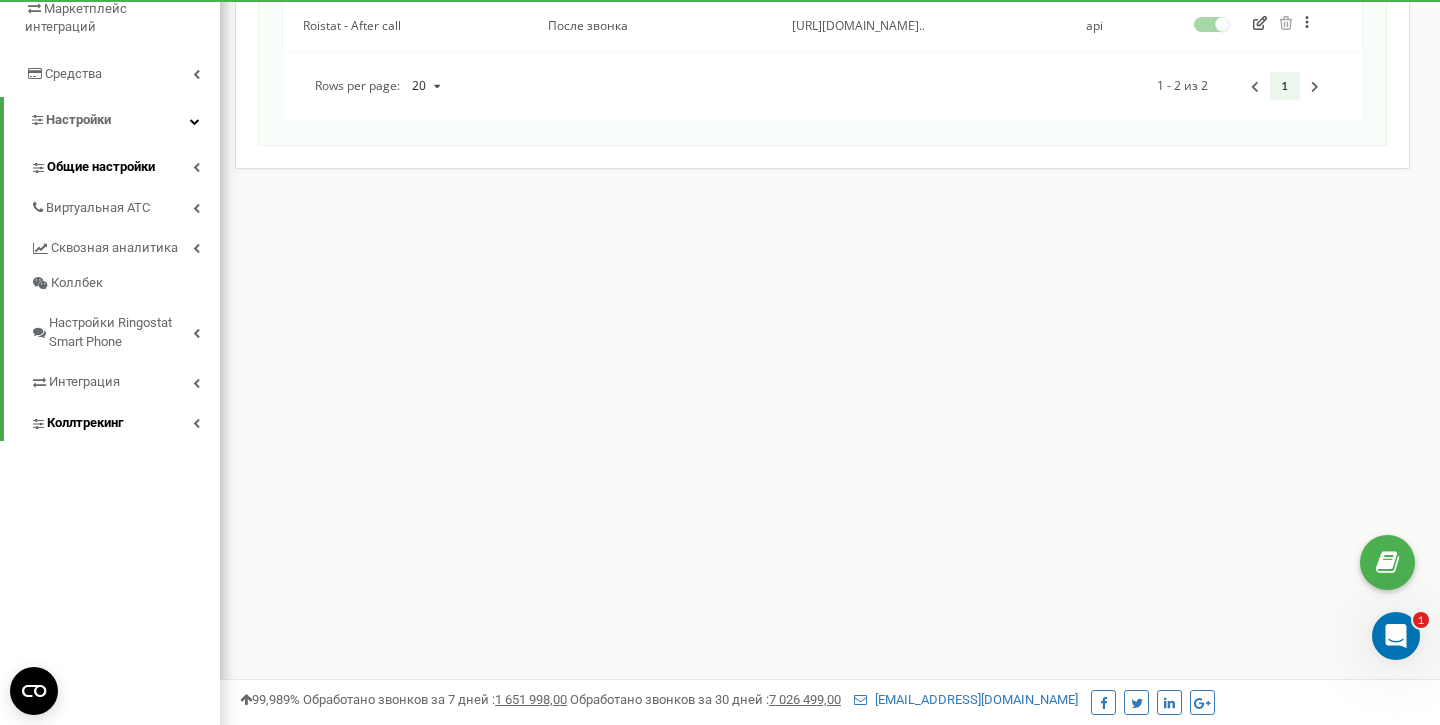 click at bounding box center (196, 167) 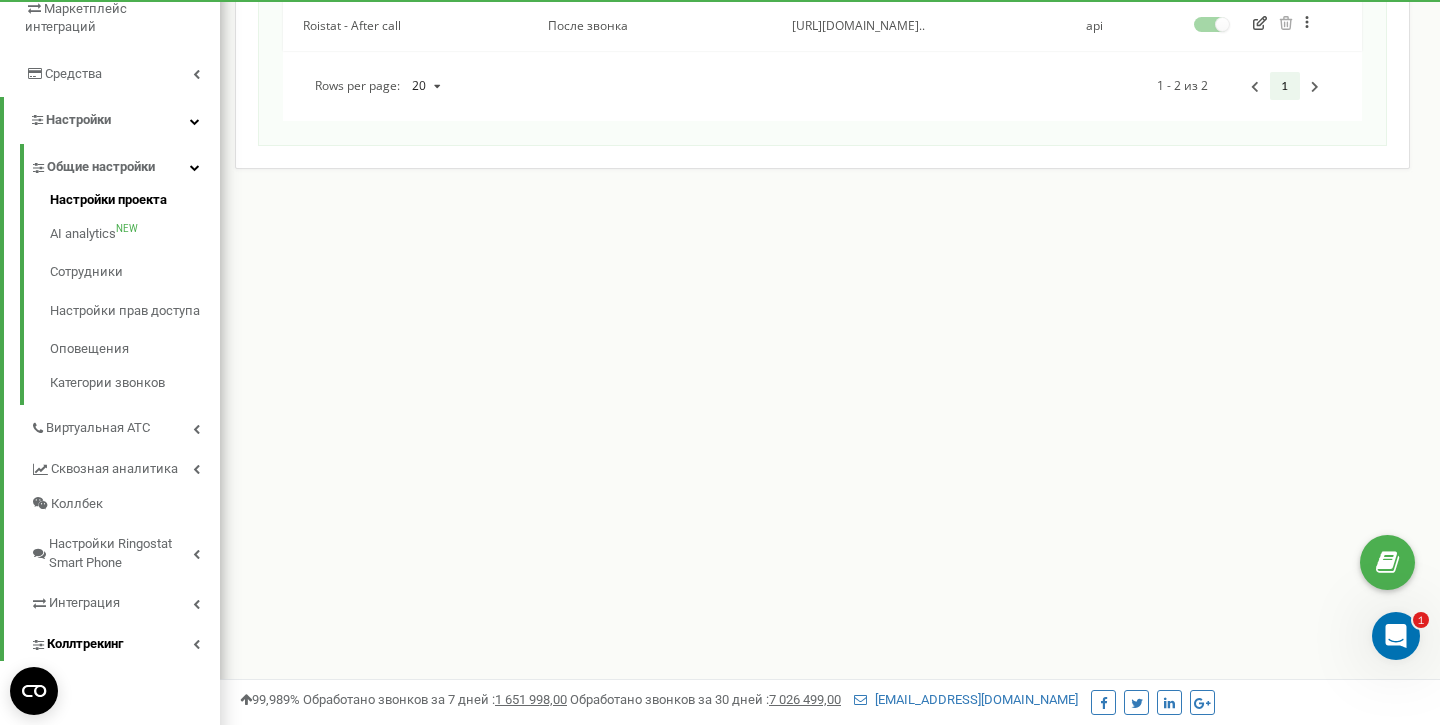 click on "Настройки проекта" at bounding box center (135, 203) 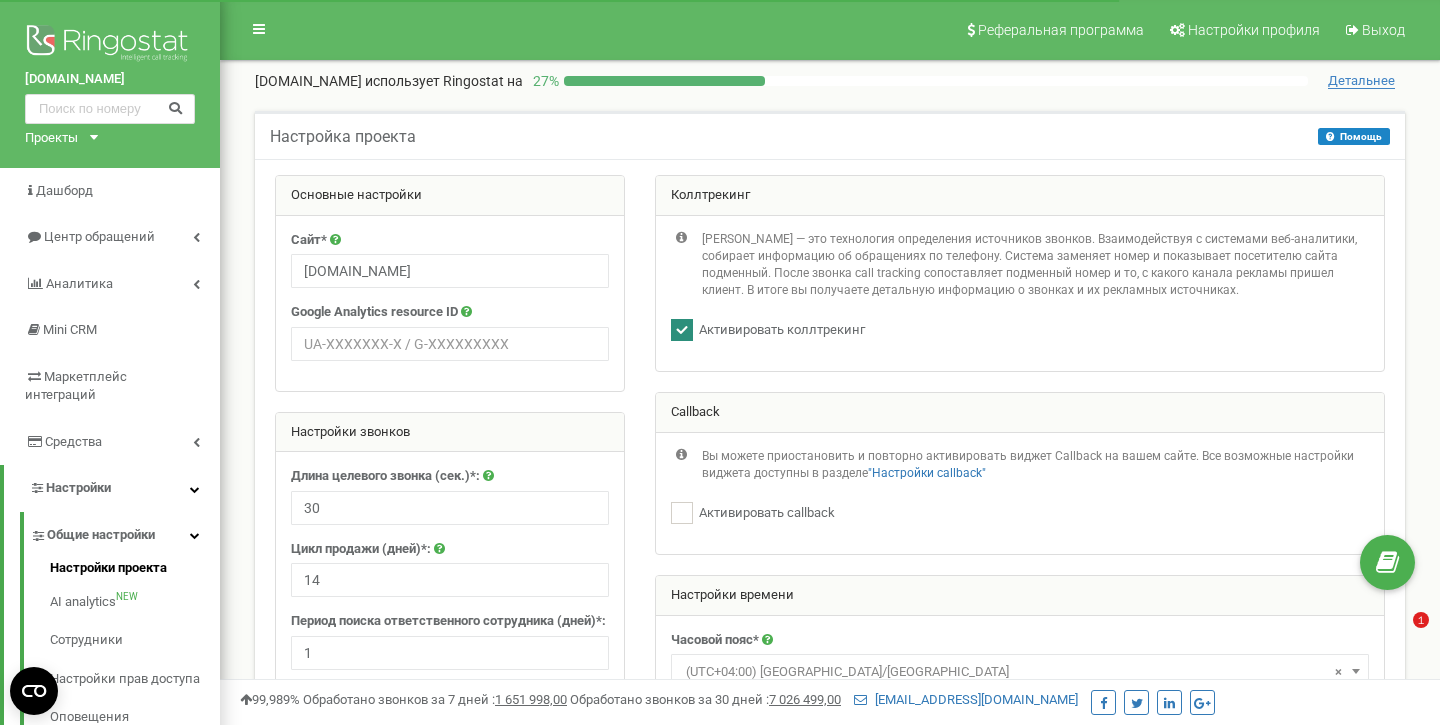 scroll, scrollTop: 0, scrollLeft: 0, axis: both 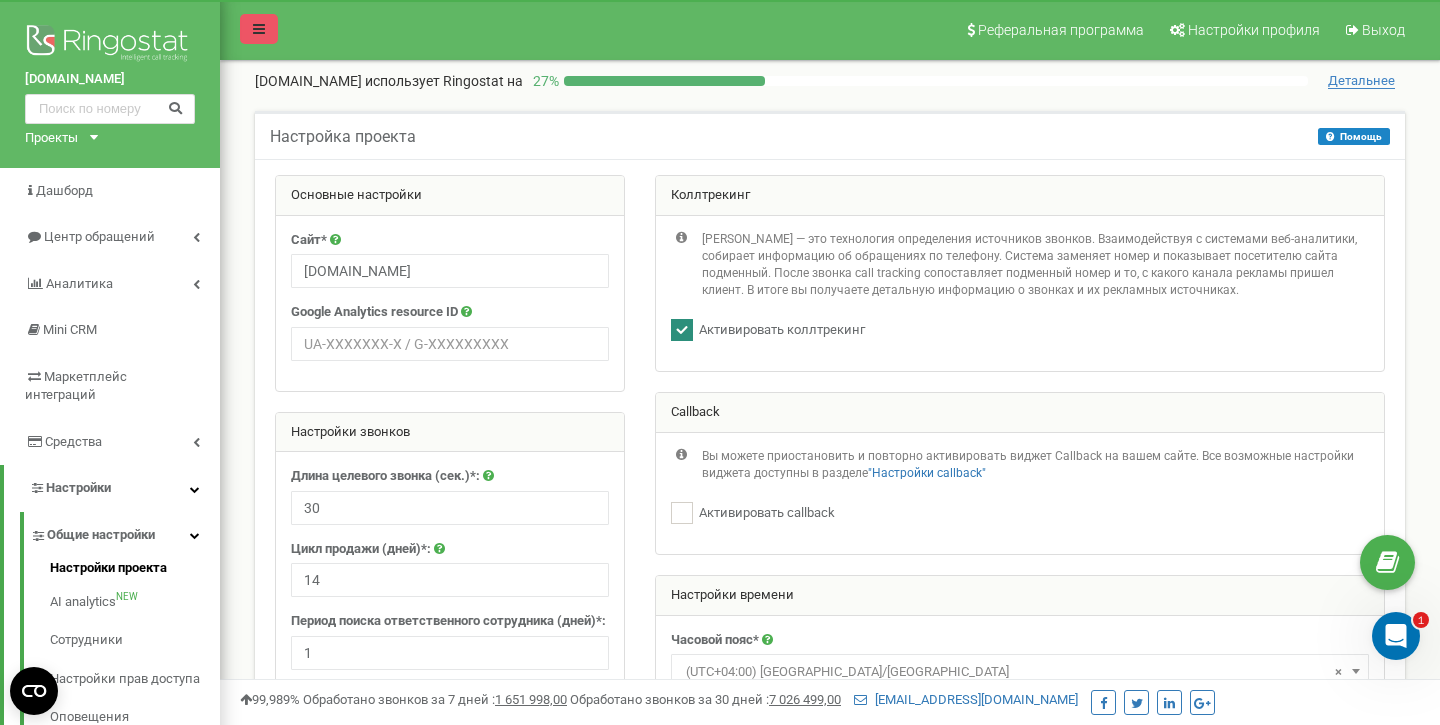click at bounding box center (259, 29) 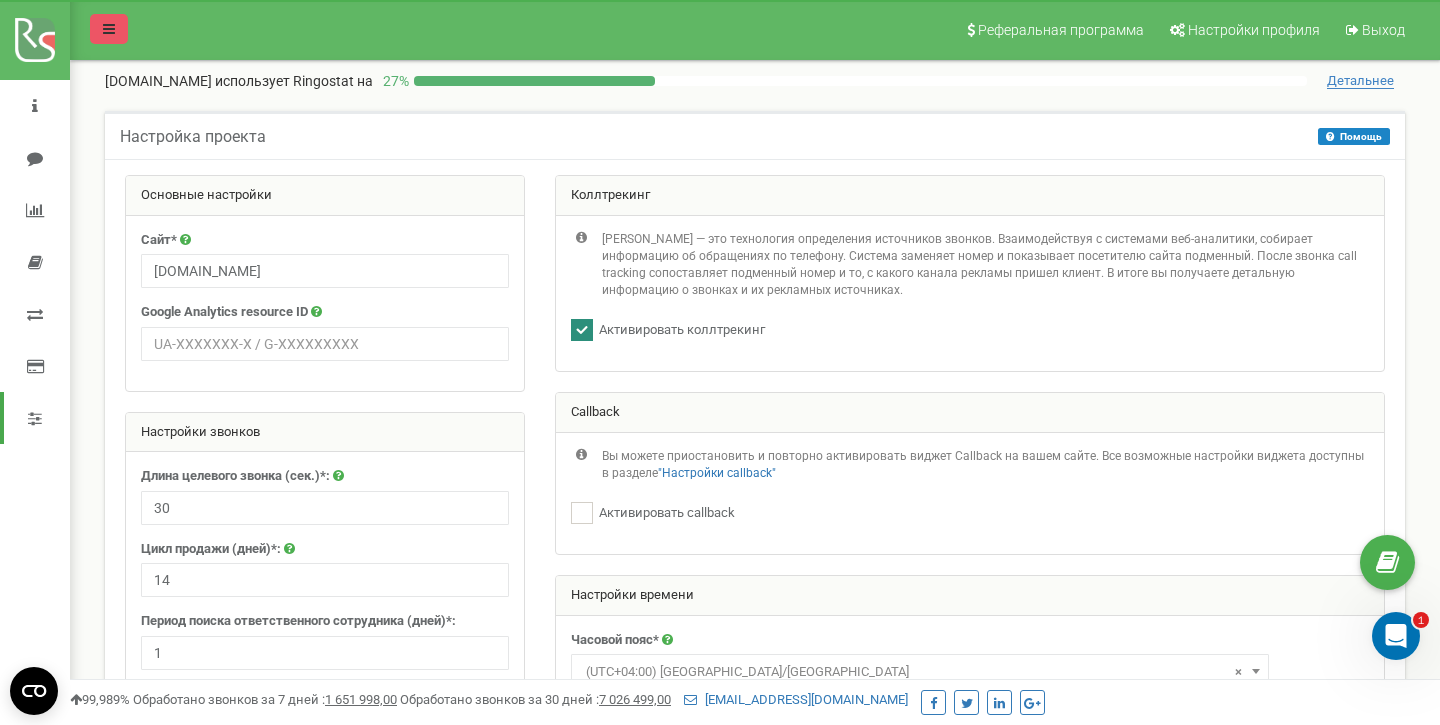 click at bounding box center (109, 29) 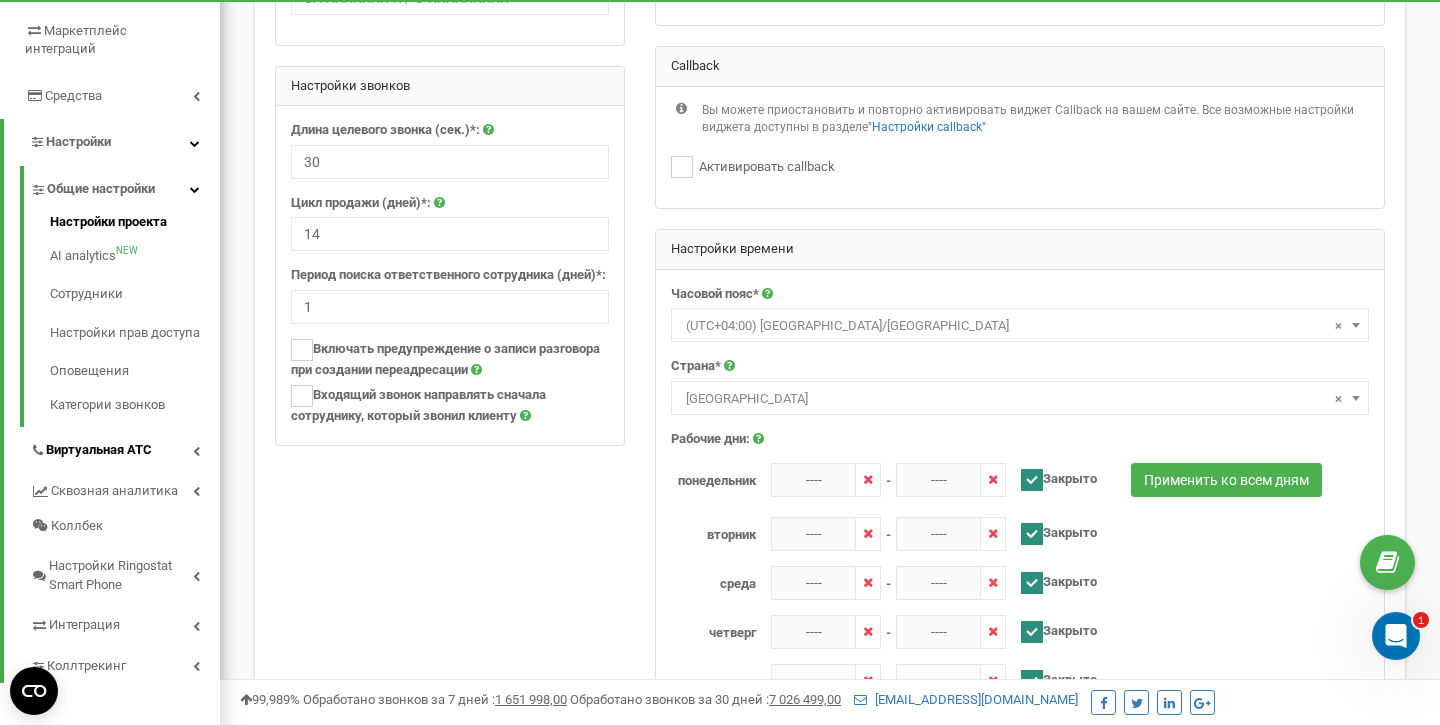scroll, scrollTop: 349, scrollLeft: 0, axis: vertical 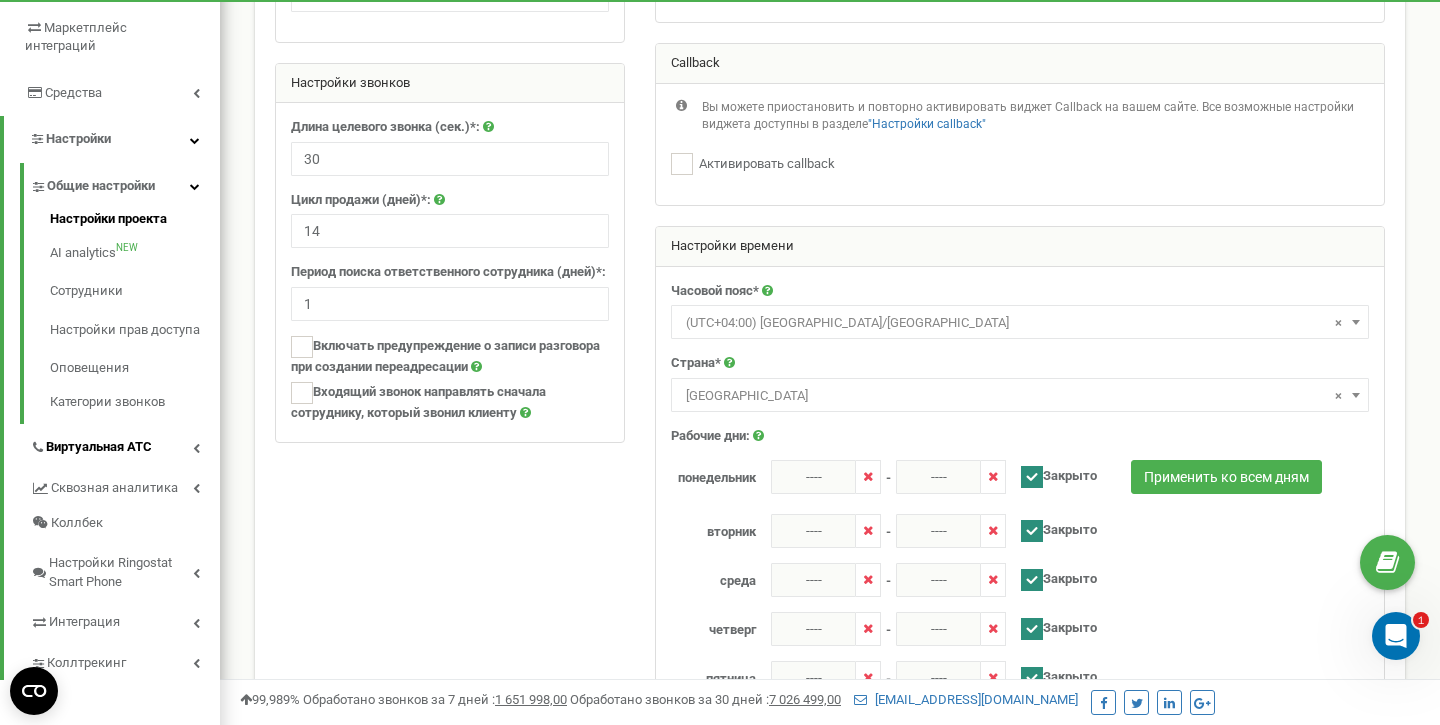 click on "Виртуальная АТС" at bounding box center (99, 447) 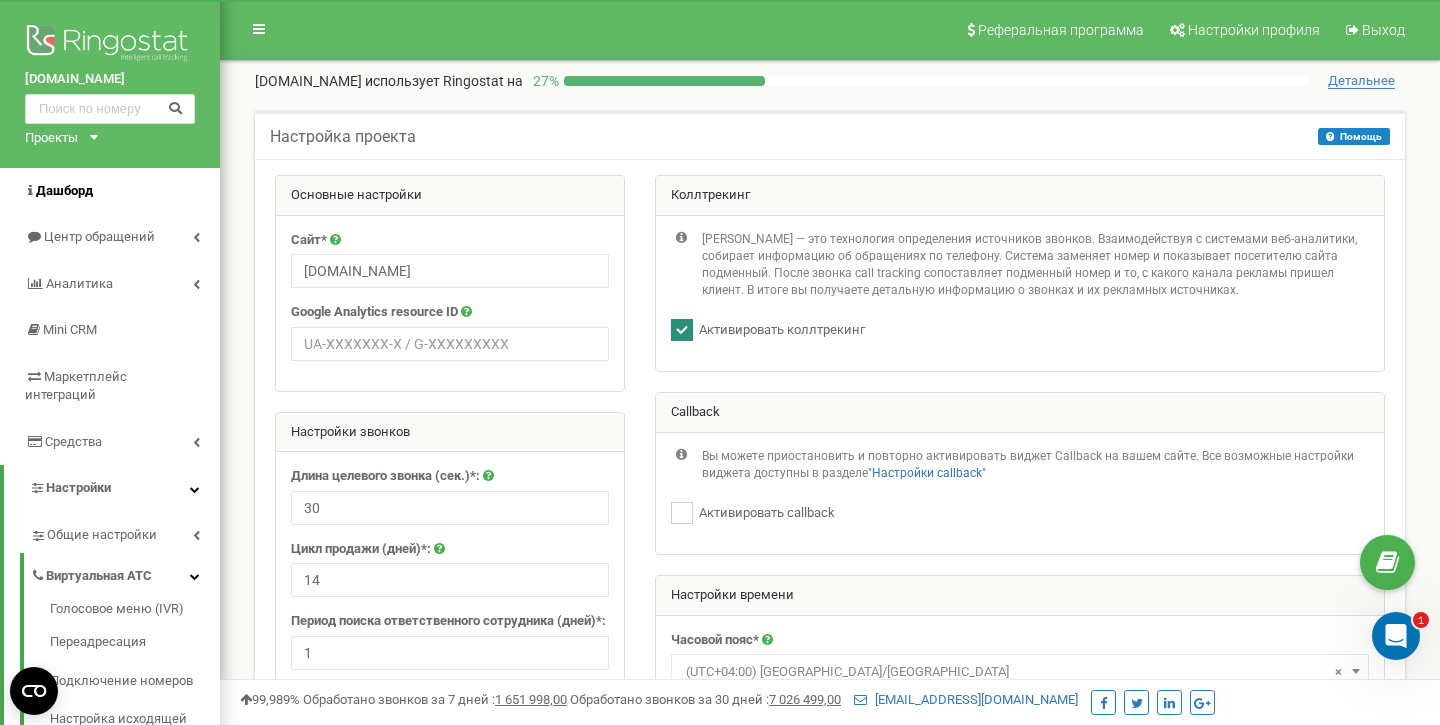 scroll, scrollTop: 0, scrollLeft: 0, axis: both 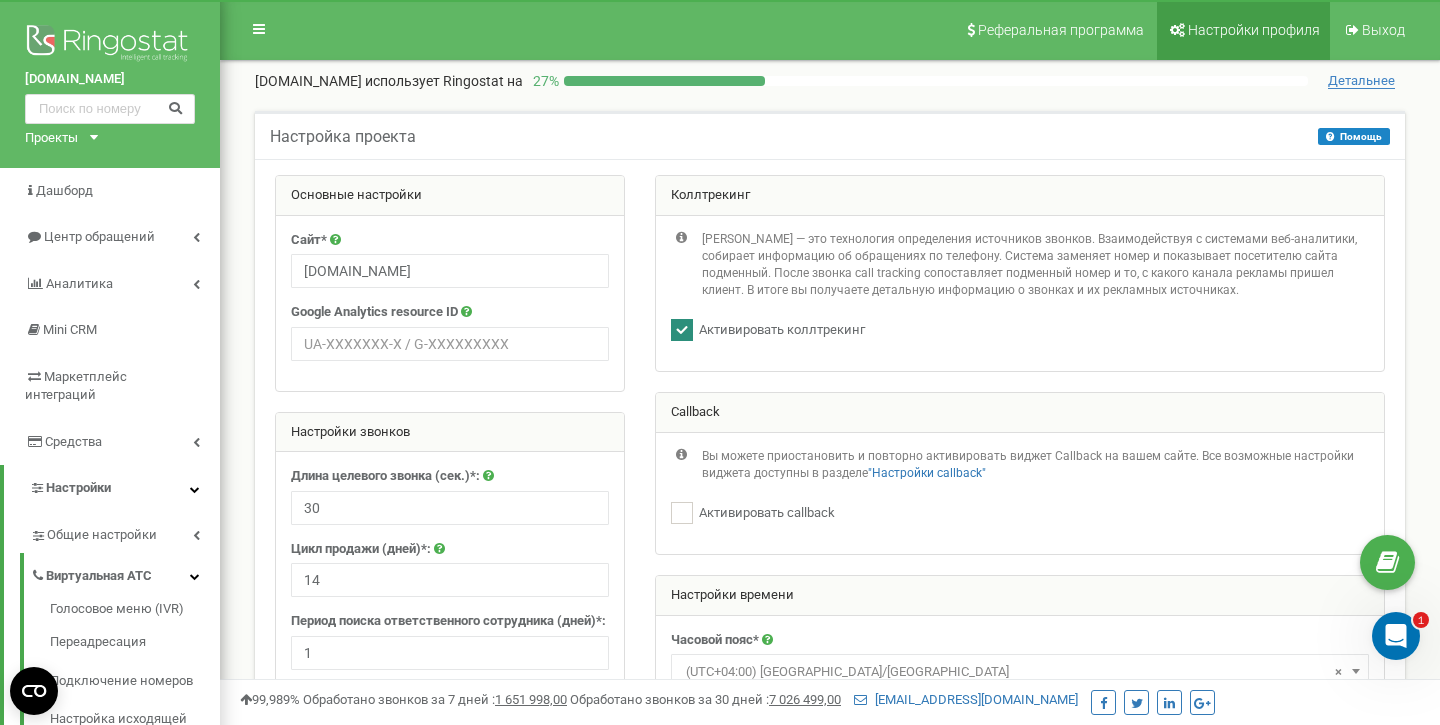 click on "Настройки профиля" at bounding box center [1254, 30] 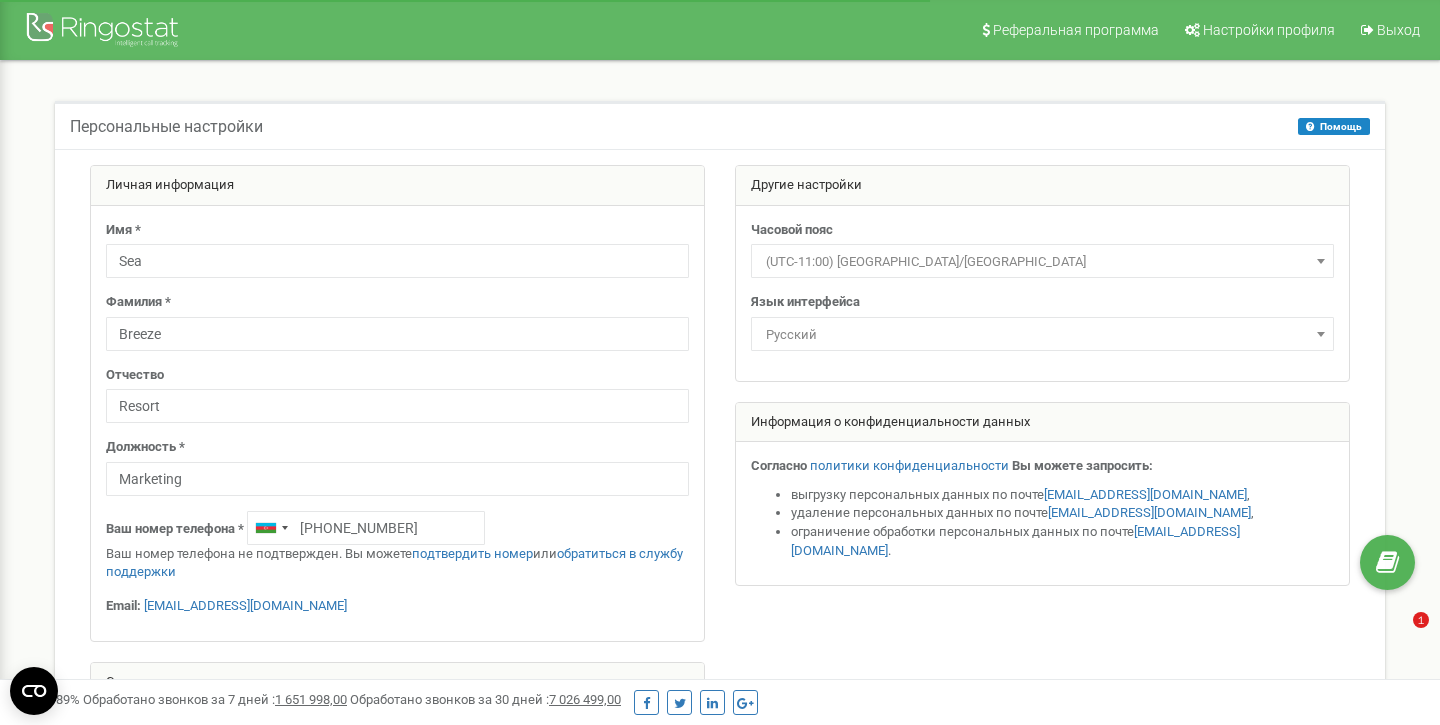 scroll, scrollTop: 92, scrollLeft: 0, axis: vertical 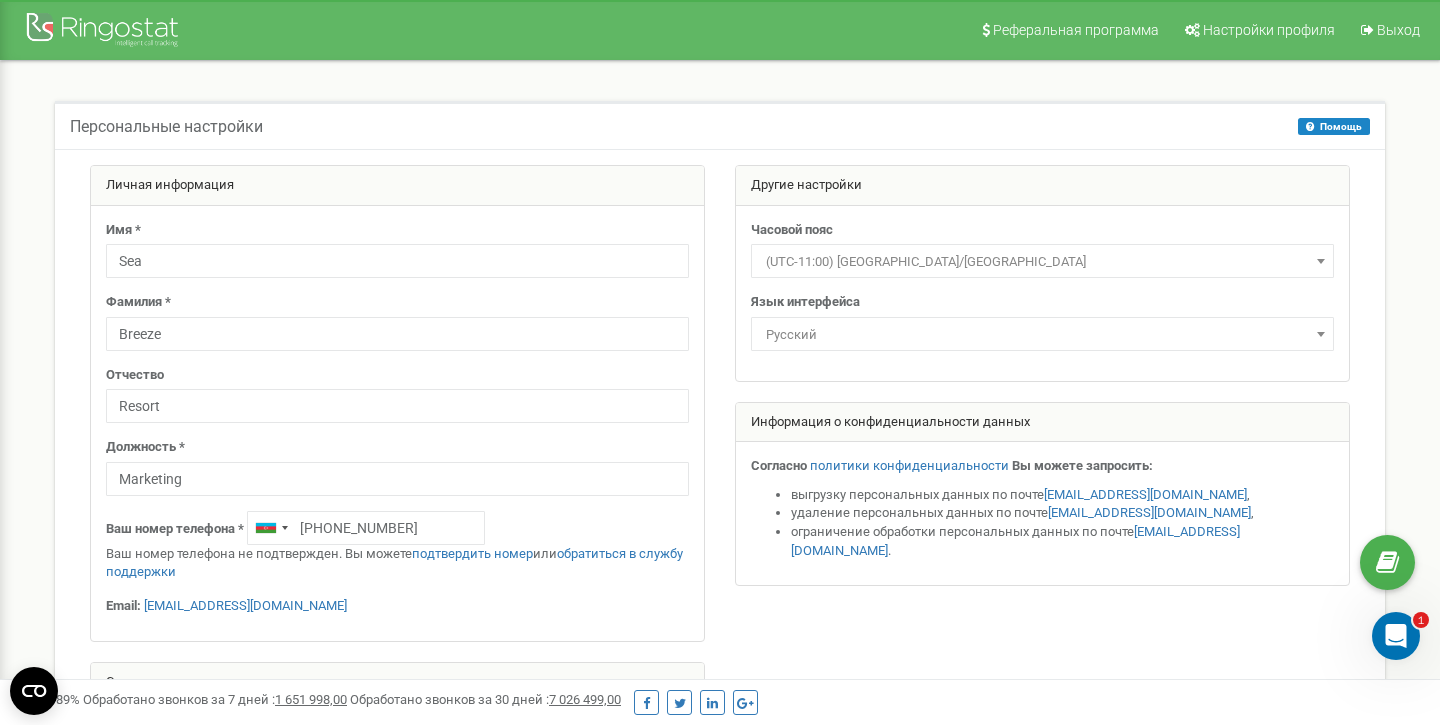 click at bounding box center (105, 32) 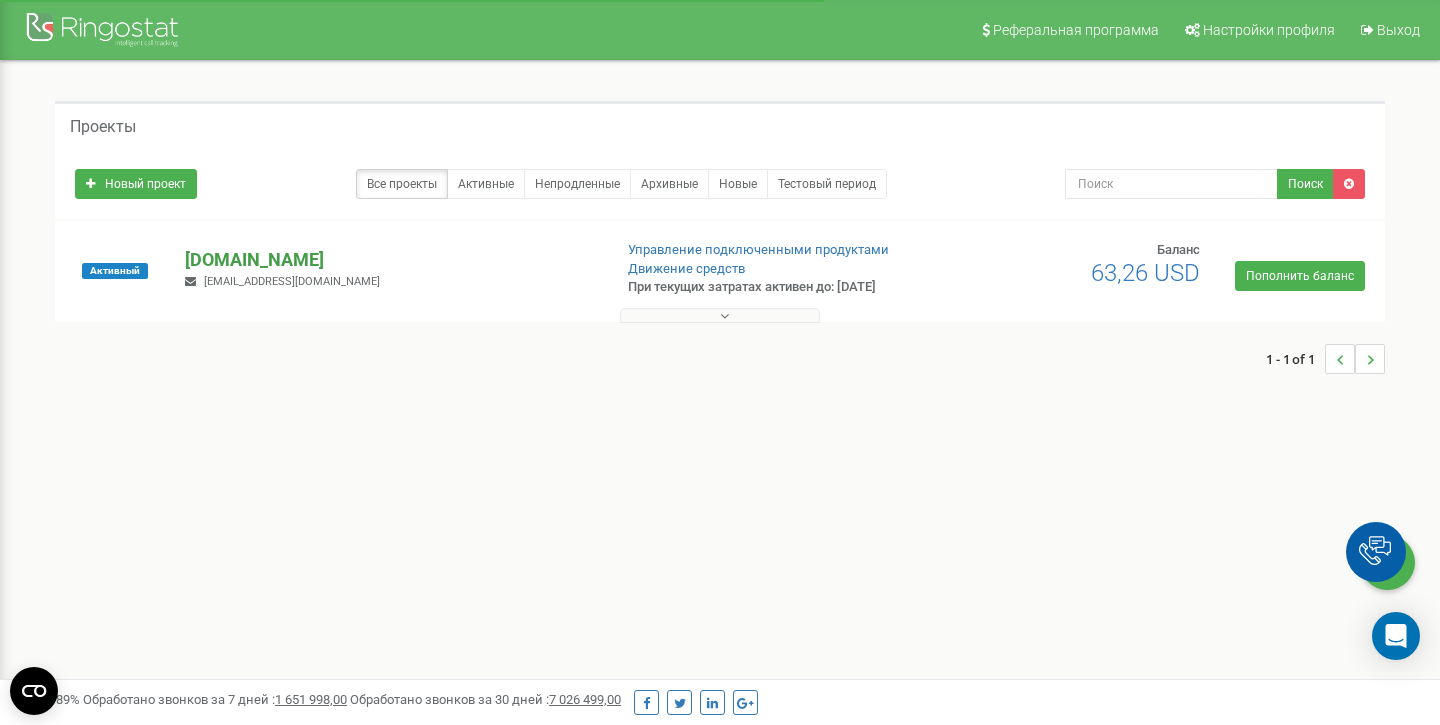 scroll, scrollTop: 0, scrollLeft: 0, axis: both 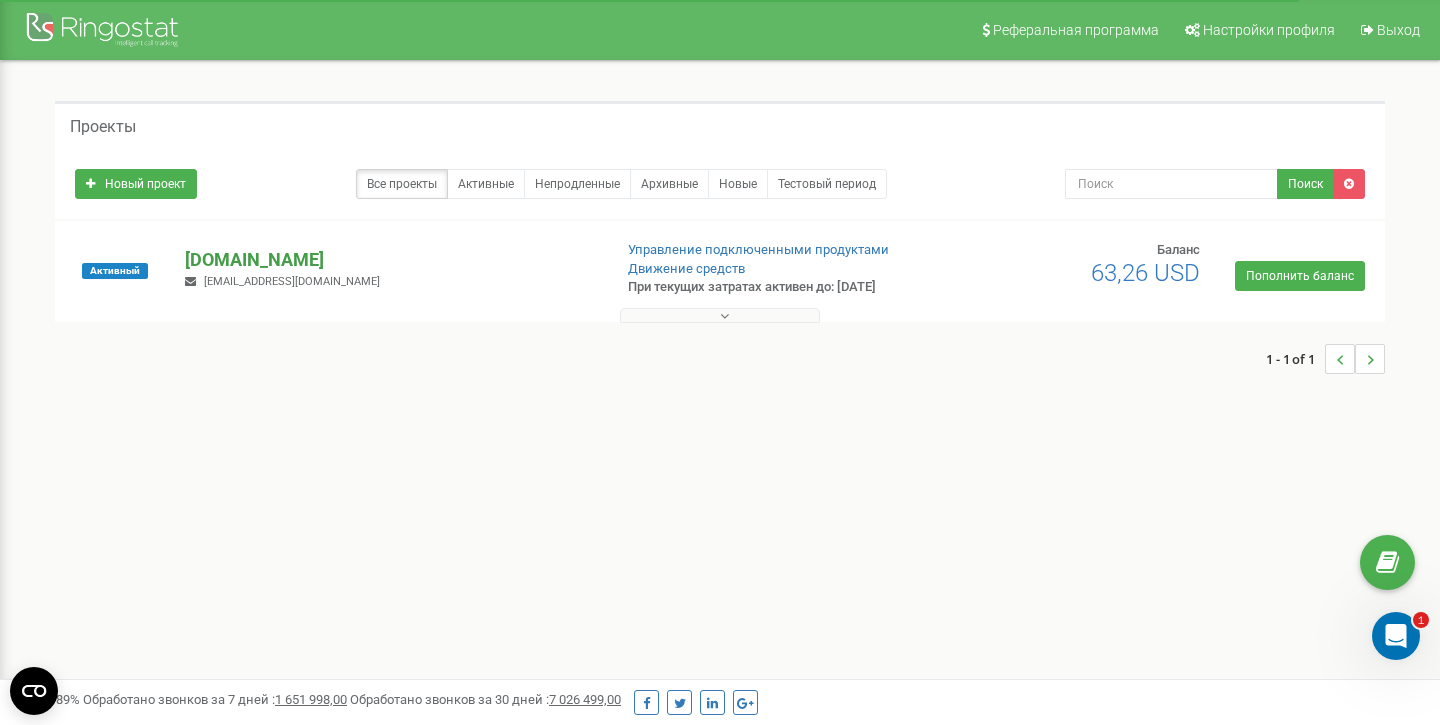 click on "[DOMAIN_NAME]" at bounding box center (390, 260) 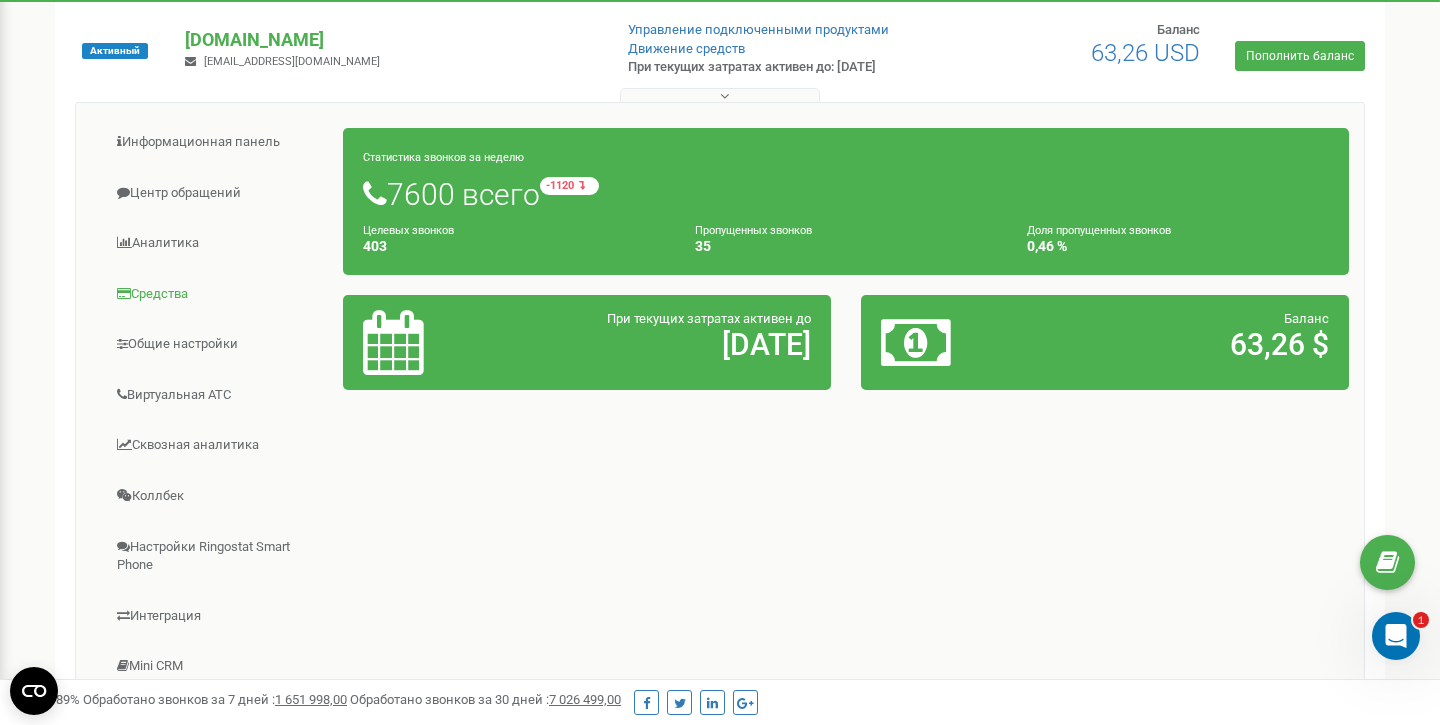 scroll, scrollTop: 272, scrollLeft: 0, axis: vertical 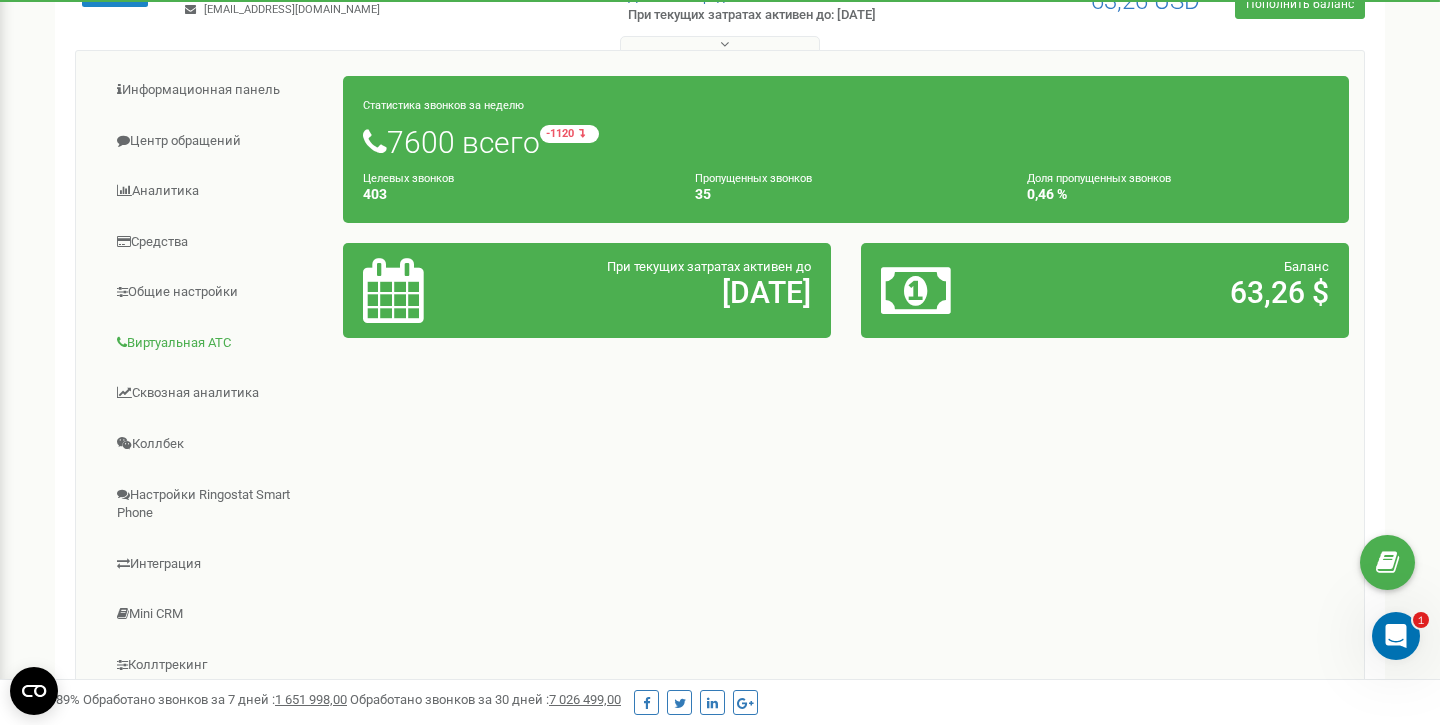 click on "Виртуальная АТС" at bounding box center (217, 343) 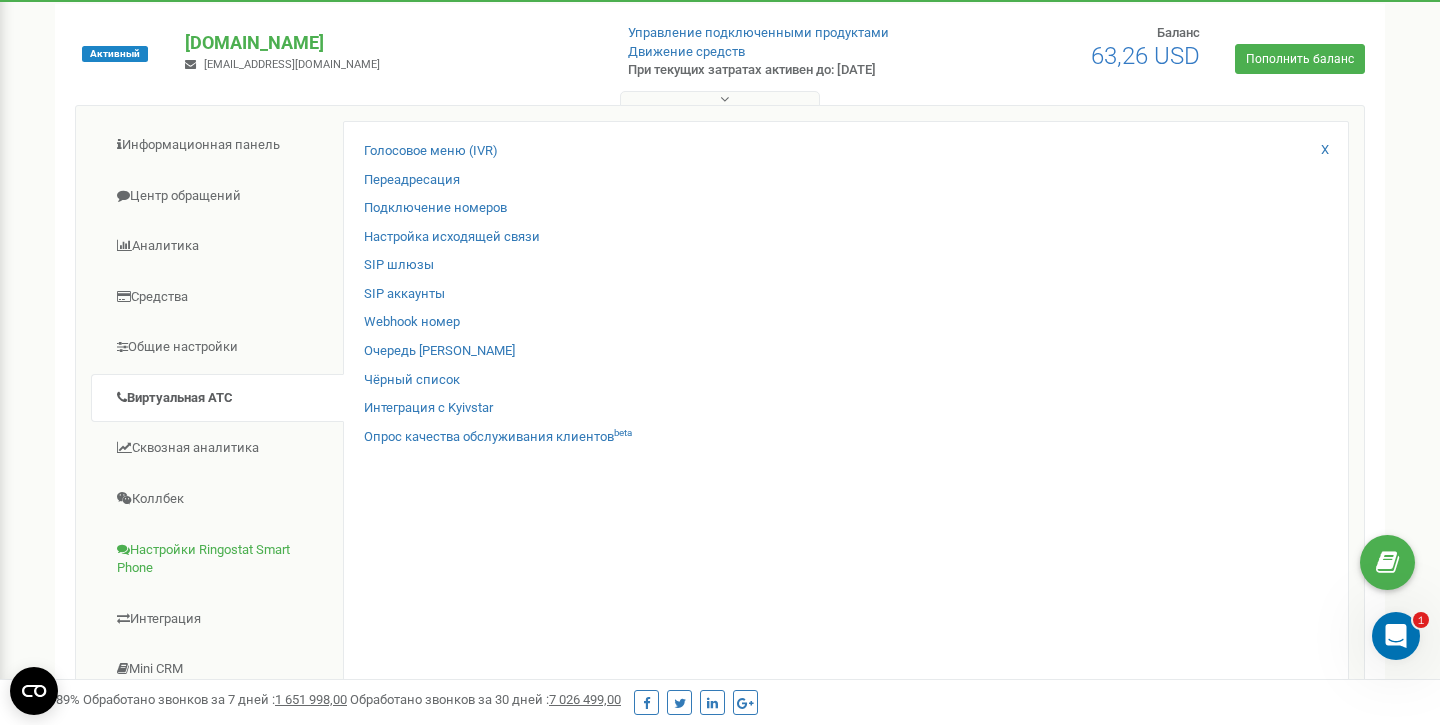 scroll, scrollTop: 209, scrollLeft: 0, axis: vertical 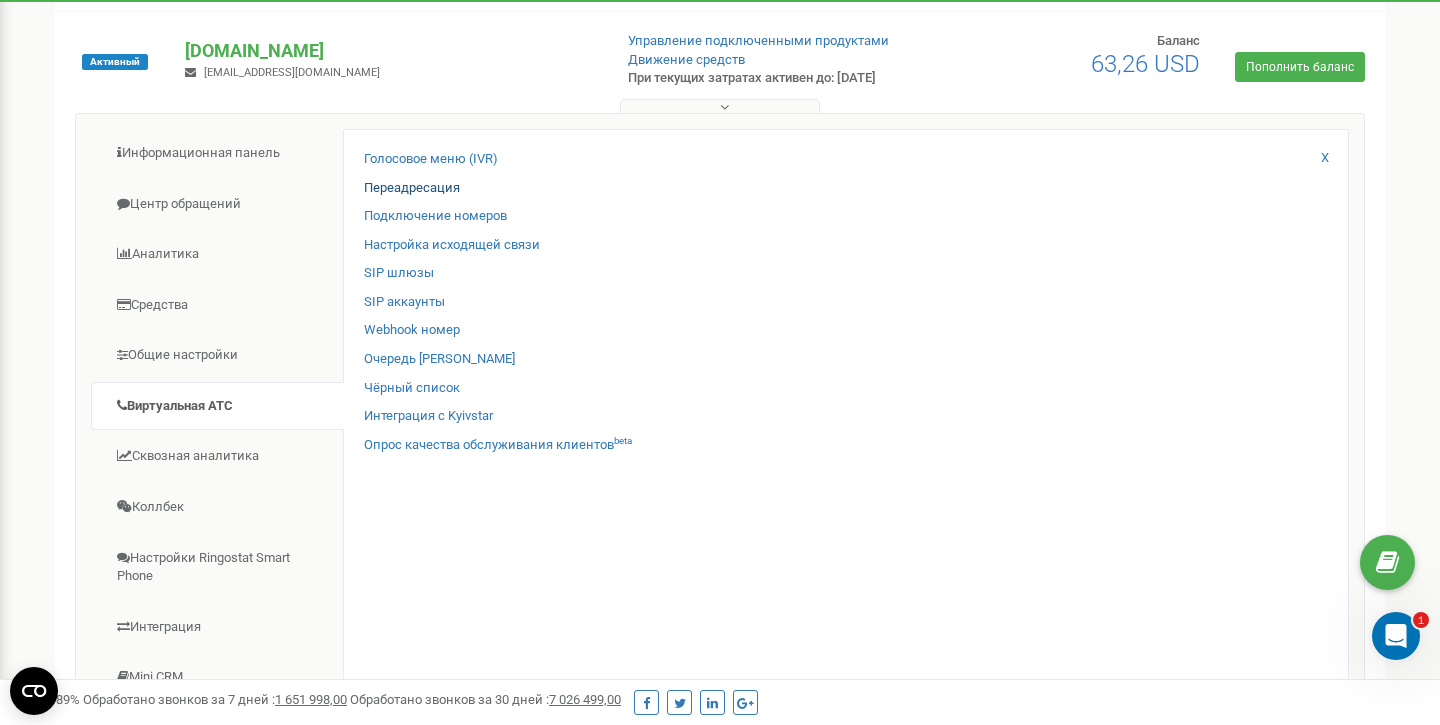 click on "Переадресация" at bounding box center (412, 188) 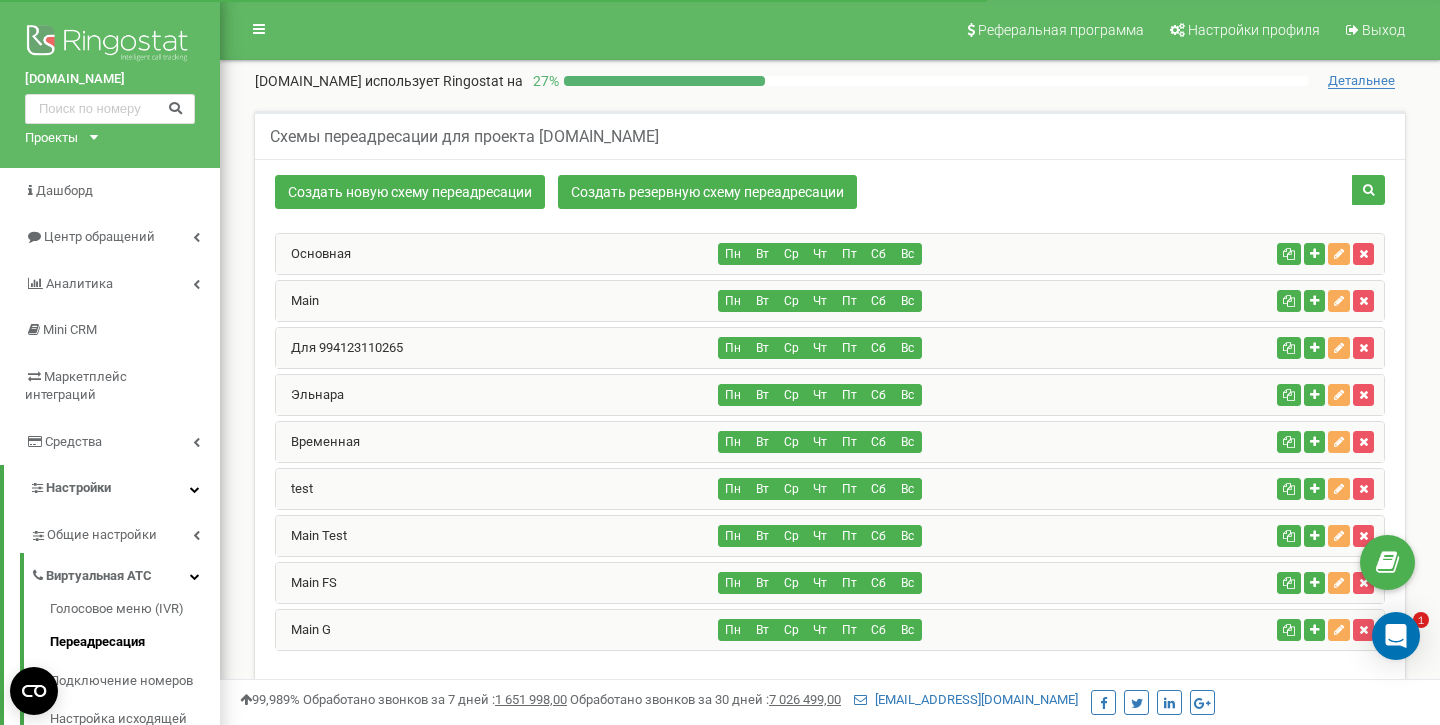 scroll, scrollTop: 0, scrollLeft: 0, axis: both 